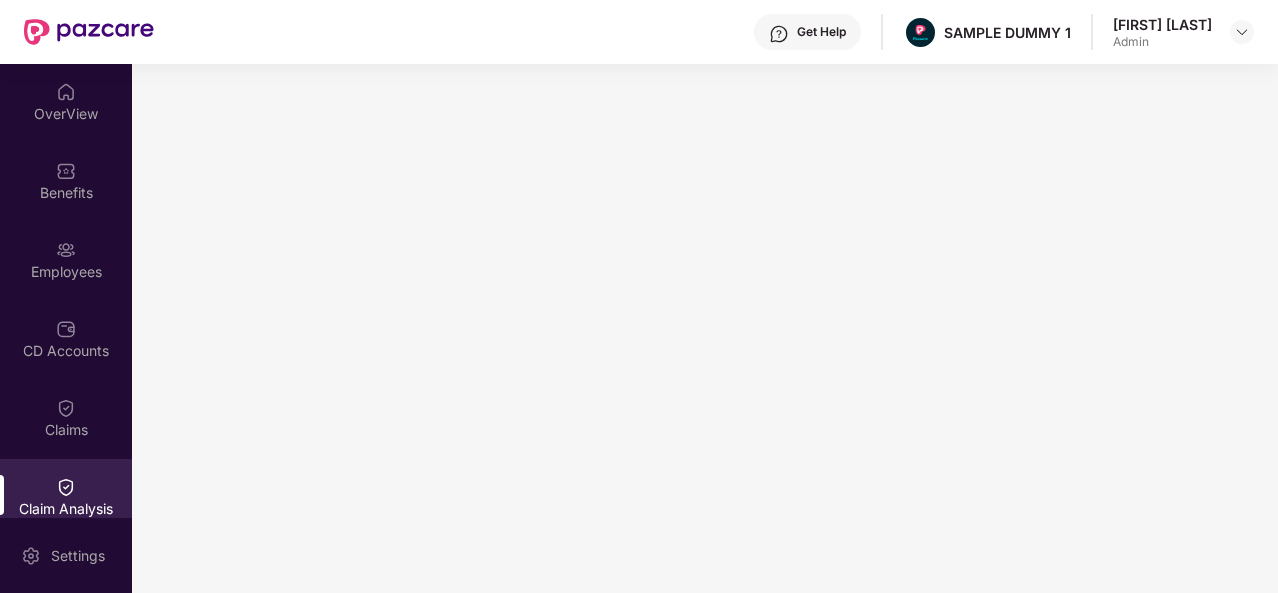 scroll, scrollTop: 0, scrollLeft: 0, axis: both 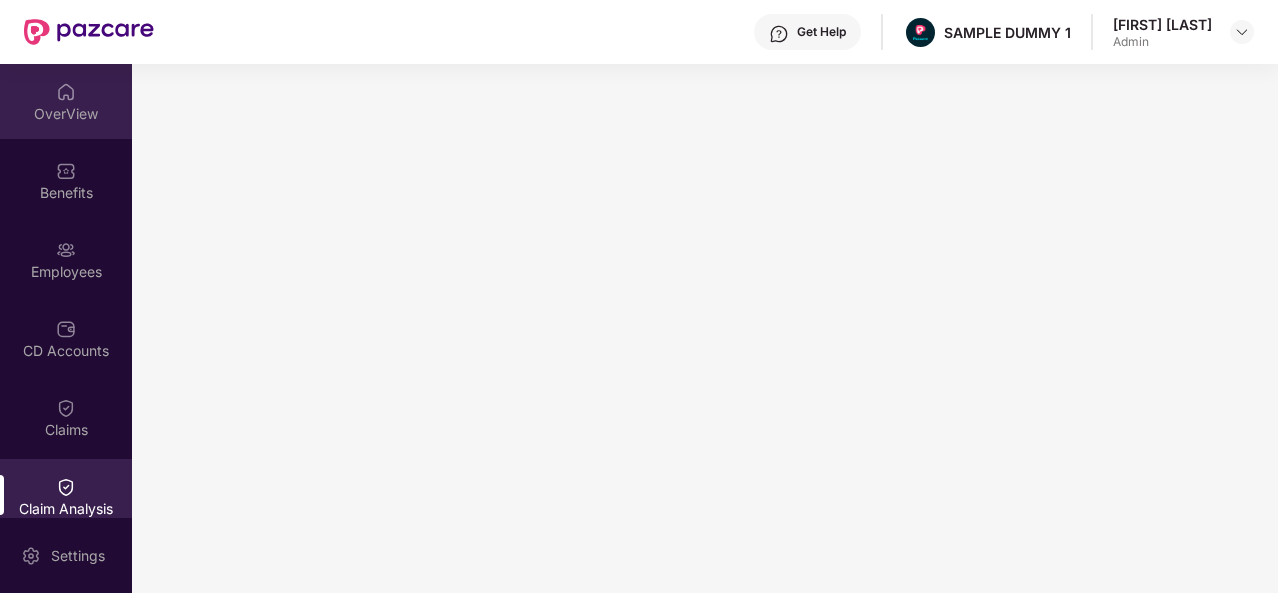 click on "OverView" at bounding box center [66, 101] 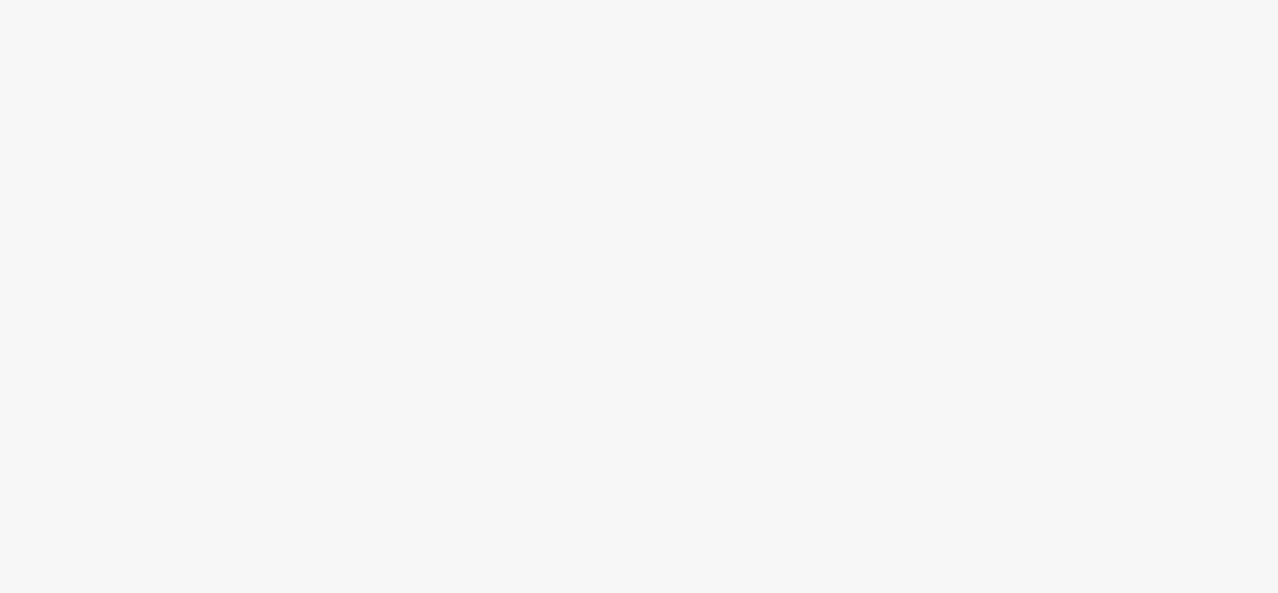 scroll, scrollTop: 0, scrollLeft: 0, axis: both 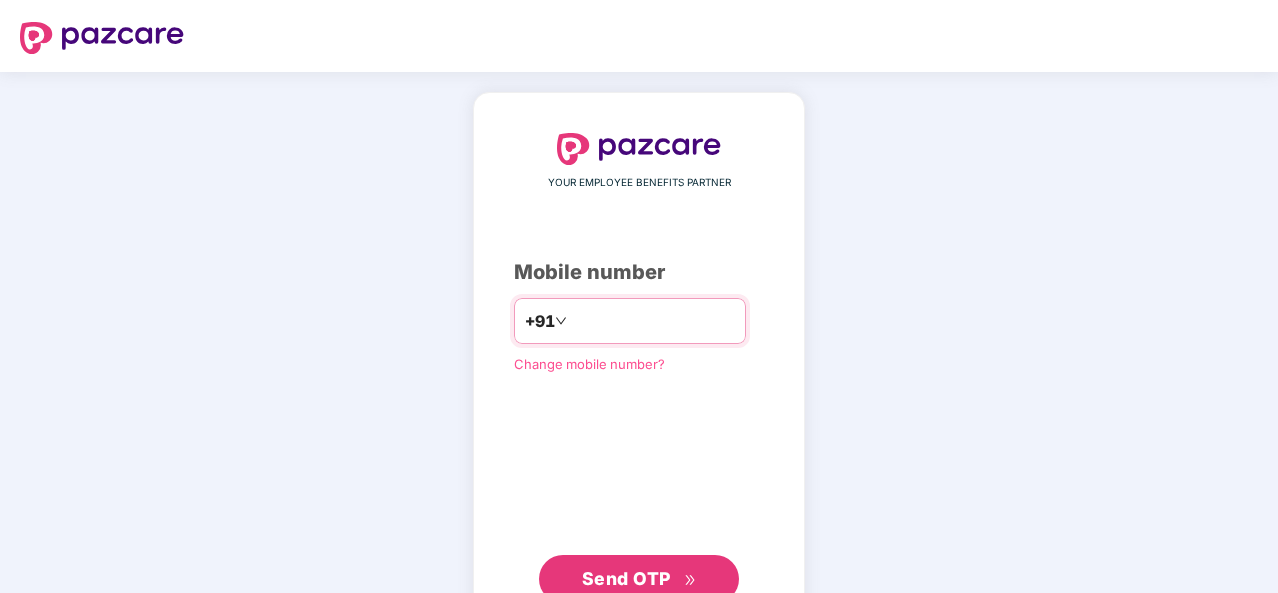 type on "**********" 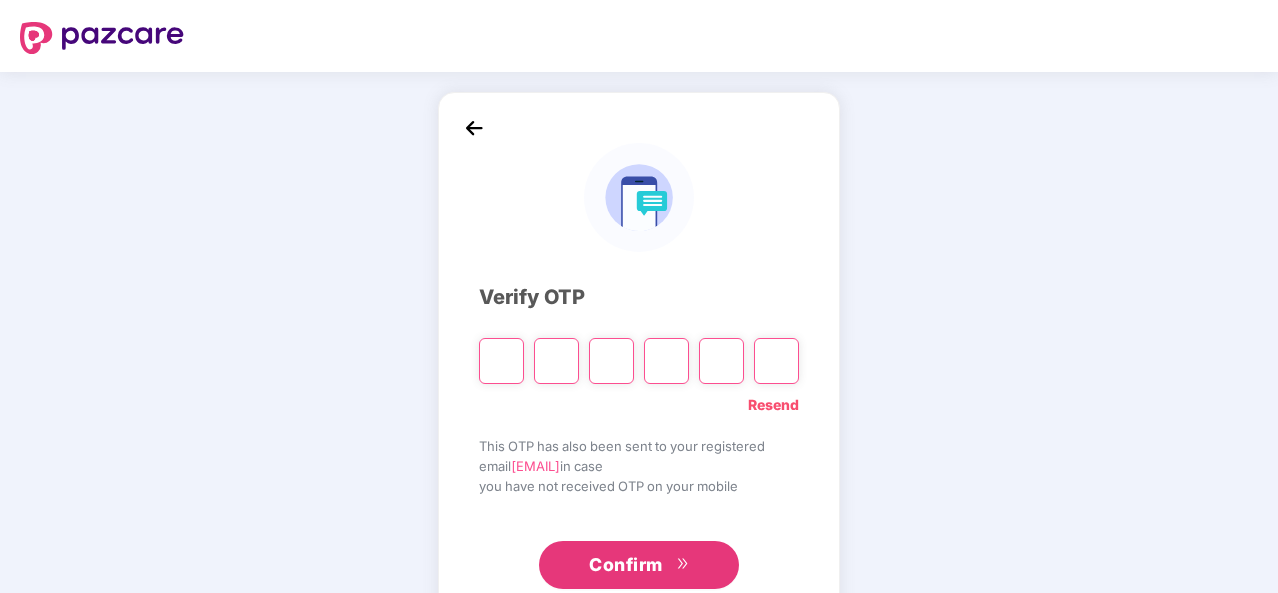 type on "*" 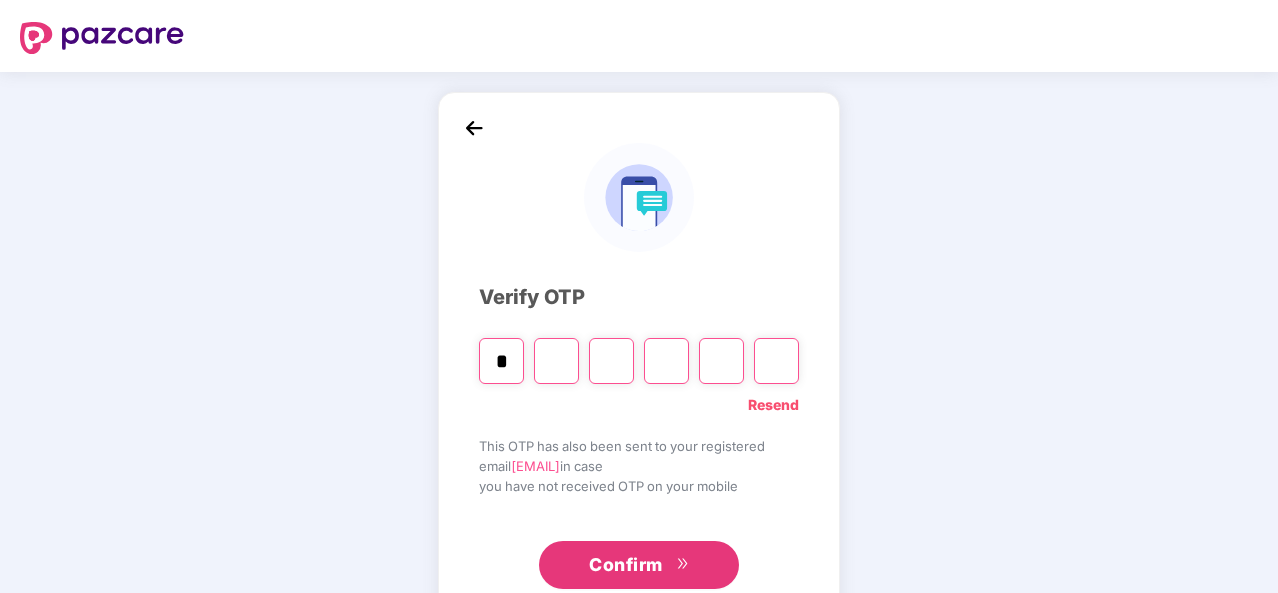 type on "*" 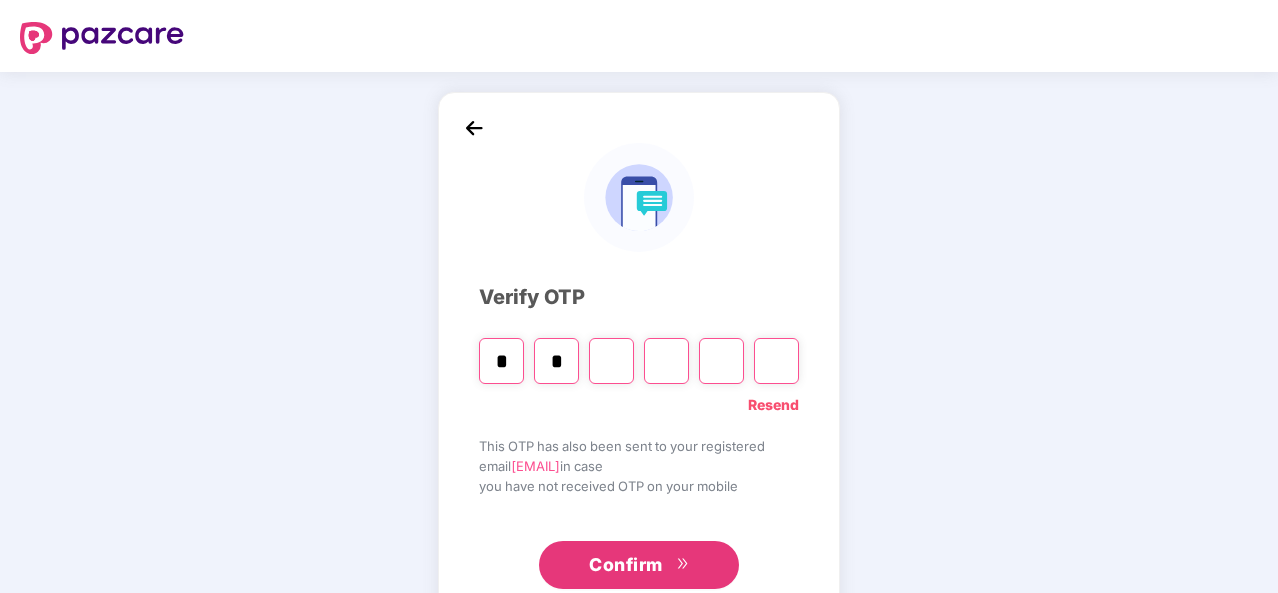 type on "*" 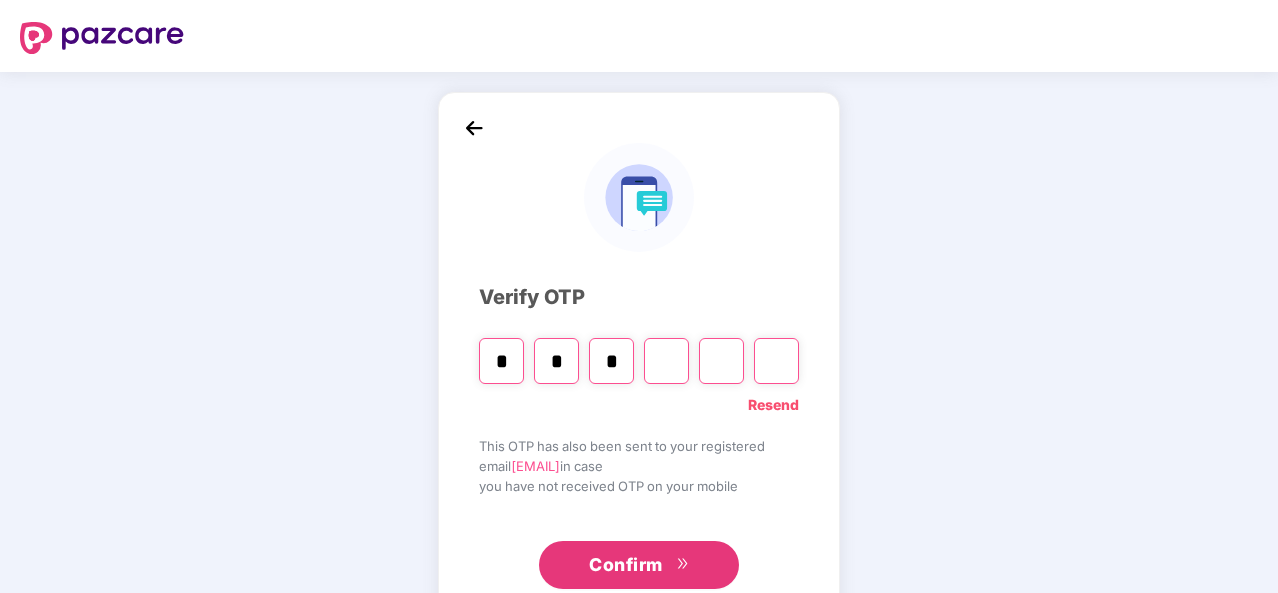 type on "*" 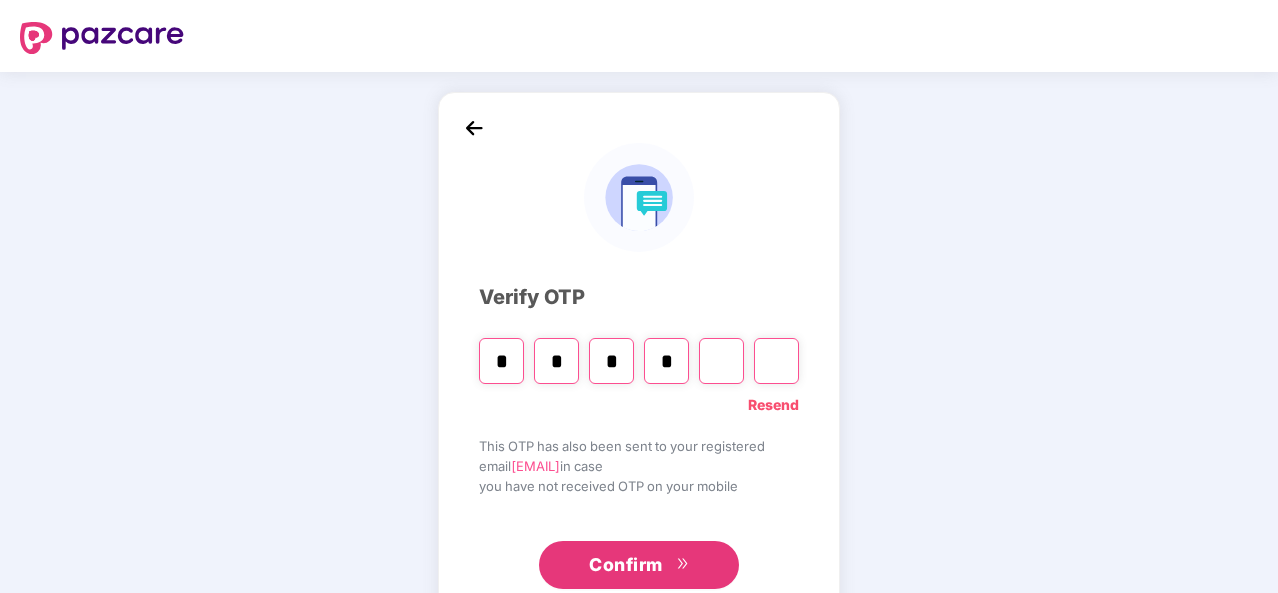 type on "*" 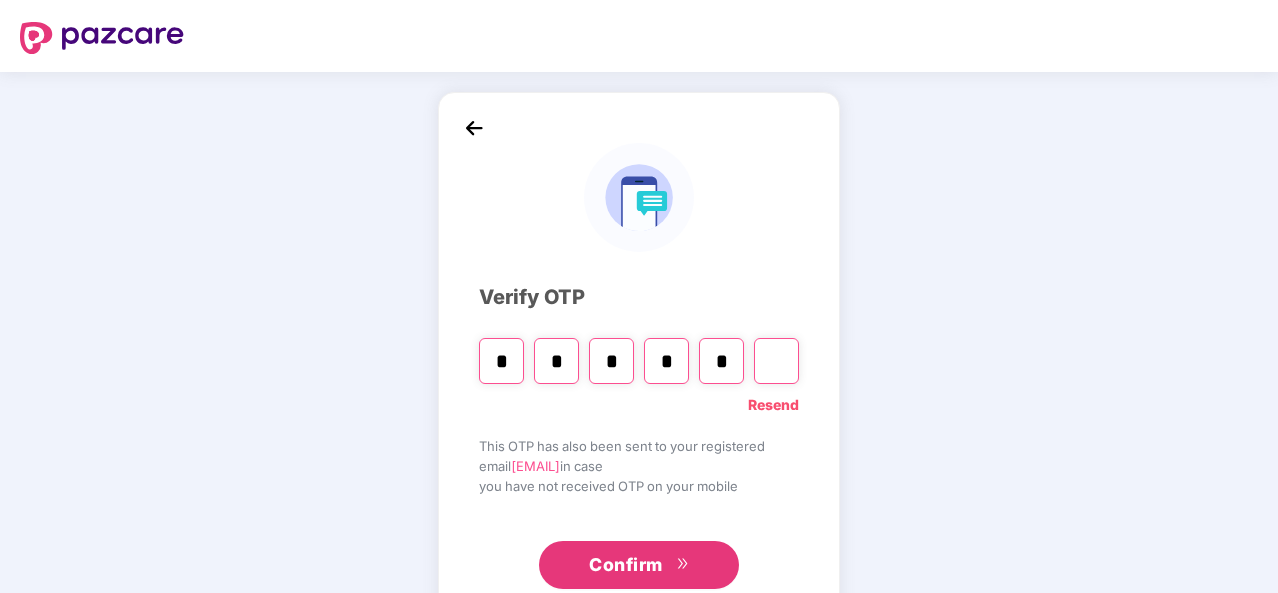 type on "*" 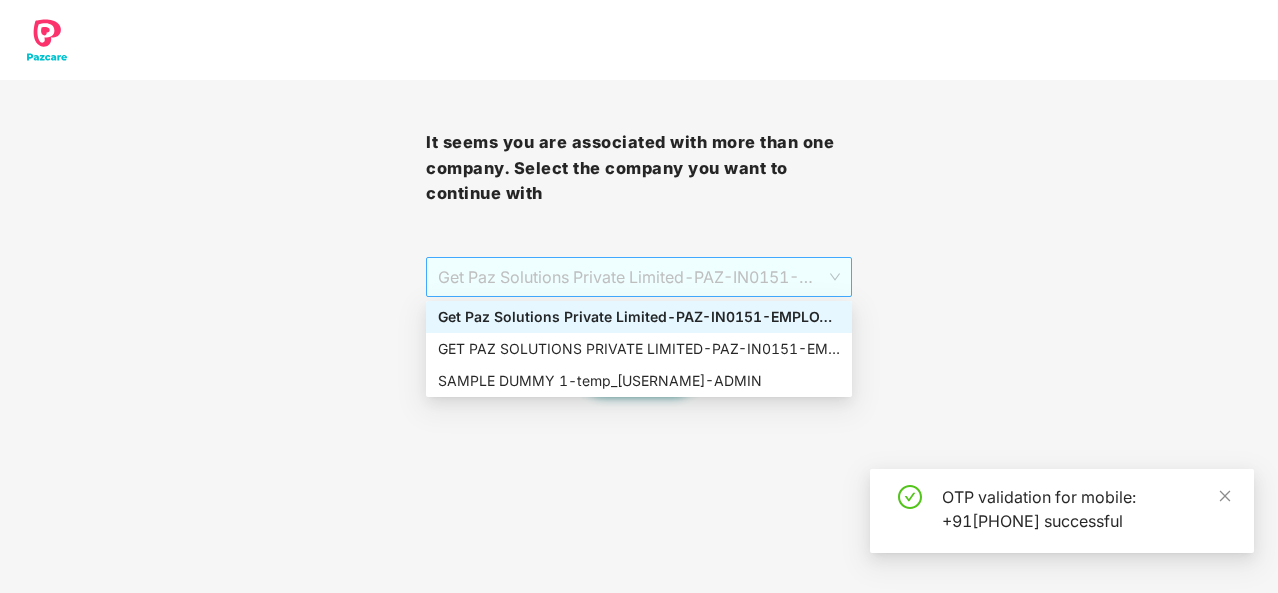 click on "Paz Solutions Private Limited - PAZ-IN0151 - EMPLOYEE" at bounding box center [639, 277] 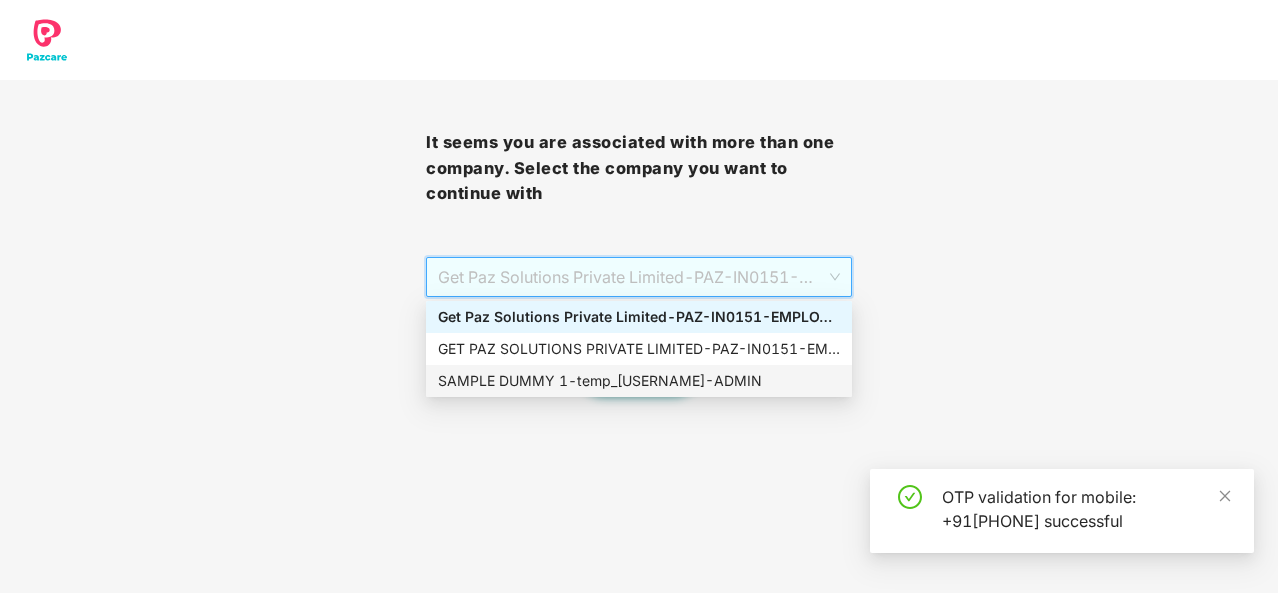 click on "SAMPLE DUMMY 1 - temp_gungeet - ADMIN" at bounding box center [639, 381] 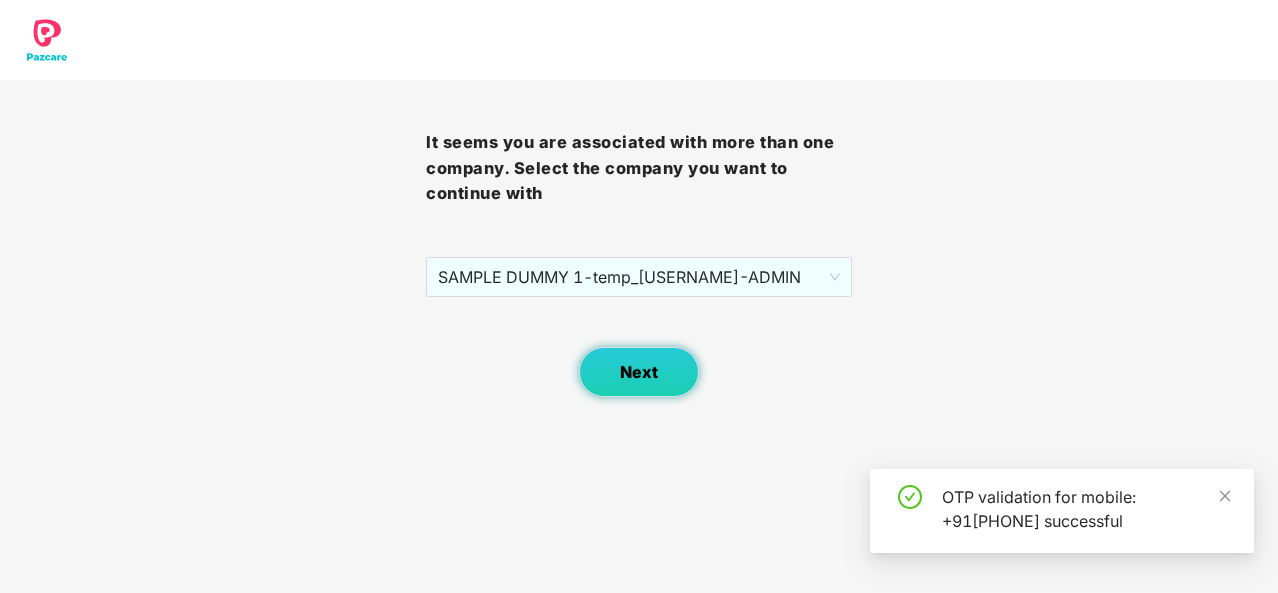 click on "Next" at bounding box center [639, 372] 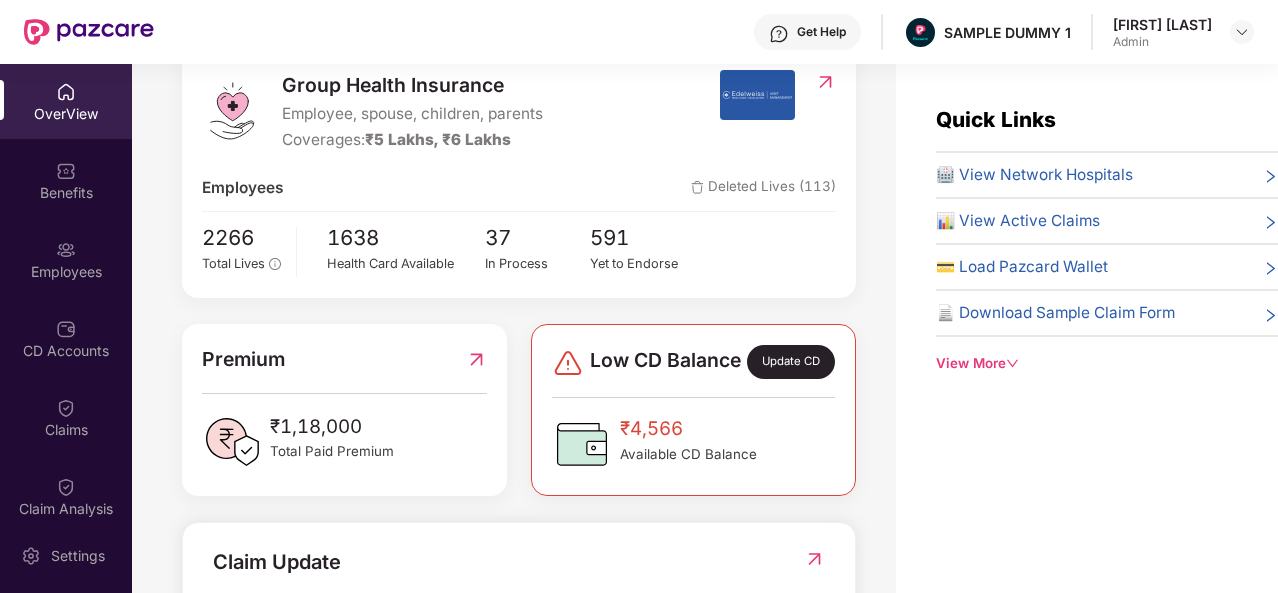scroll, scrollTop: 389, scrollLeft: 0, axis: vertical 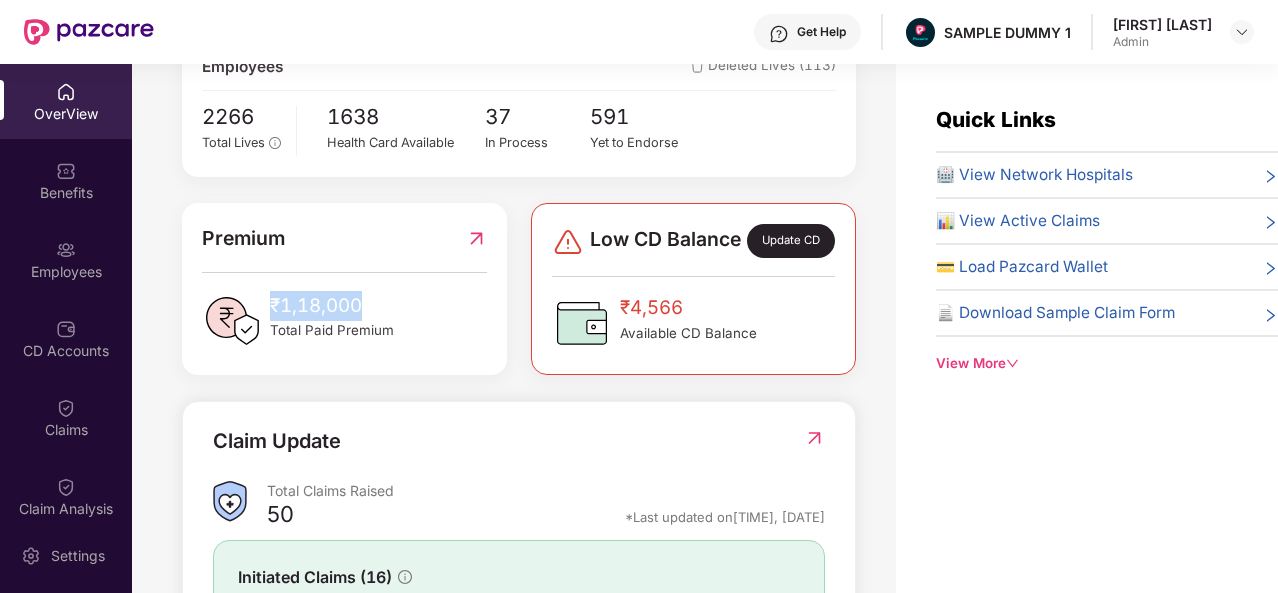 drag, startPoint x: 371, startPoint y: 326, endPoint x: 268, endPoint y: 317, distance: 103.392456 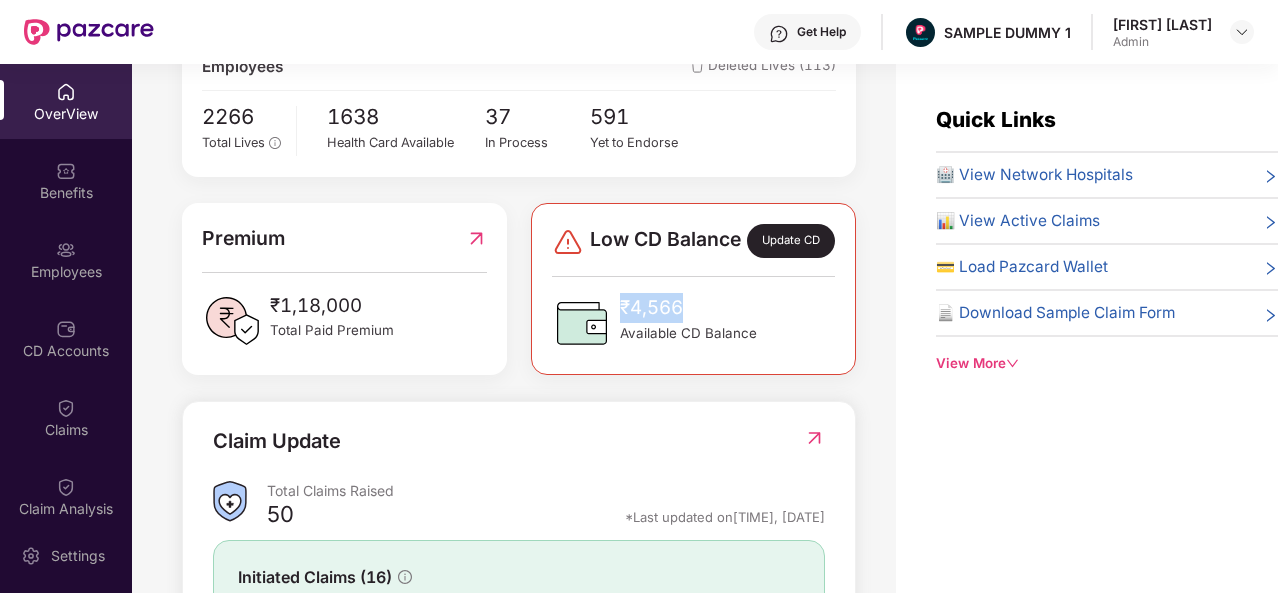 drag, startPoint x: 683, startPoint y: 324, endPoint x: 615, endPoint y: 323, distance: 68.007355 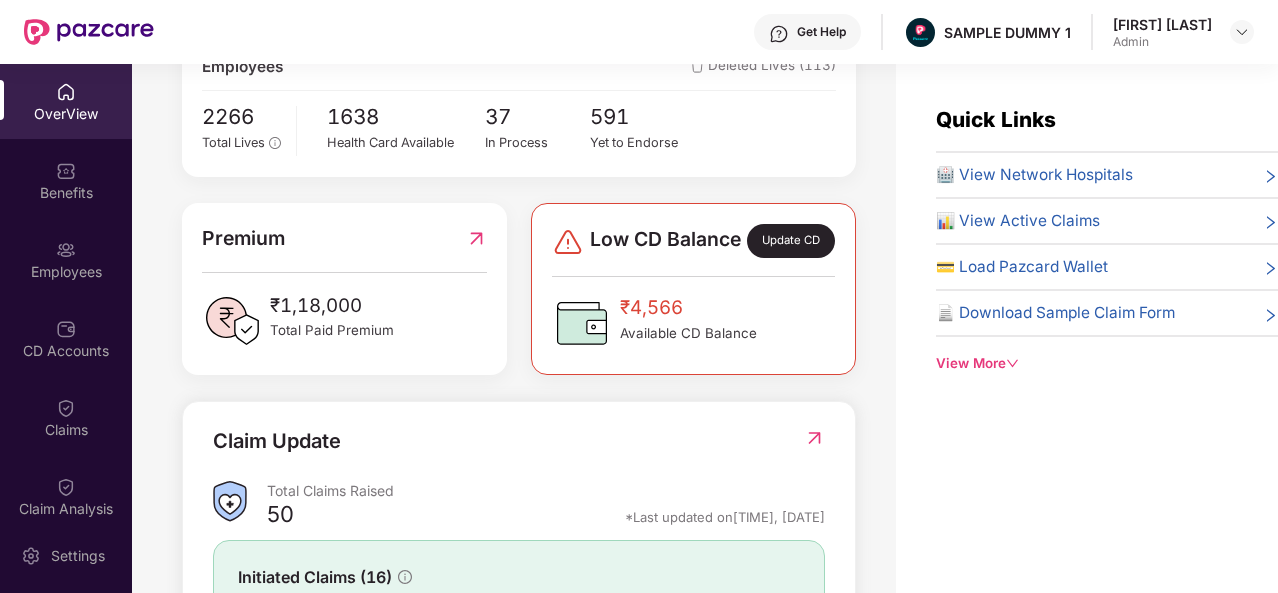 click on "Group Health Insurance Employee, spouse, children, parents Coverages:  ₹[AMOUNT], ₹[AMOUNT] Employees   Deleted Lives ([NUMBER]) [NUMBER] Total Lives [NUMBER] Health Card Available [NUMBER] In Process [NUMBER] Yet to Endorse Premium ₹[AMOUNT] Total Paid Premium Low CD Balance Update CD ₹[AMOUNT] Available CD Balance Claim Update Total Claims Raised [NUMBER] *Last updated on  [TIME], [DATE] Initiated Claims ([NUMBER]) In Process [NUMBER] Approved [NUMBER] IR Raised [NUMBER] Rejected [NUMBER] Settled [NUMBER] Closed [NUMBER] Uninitiated Claims ([NUMBER])" at bounding box center (519, 365) 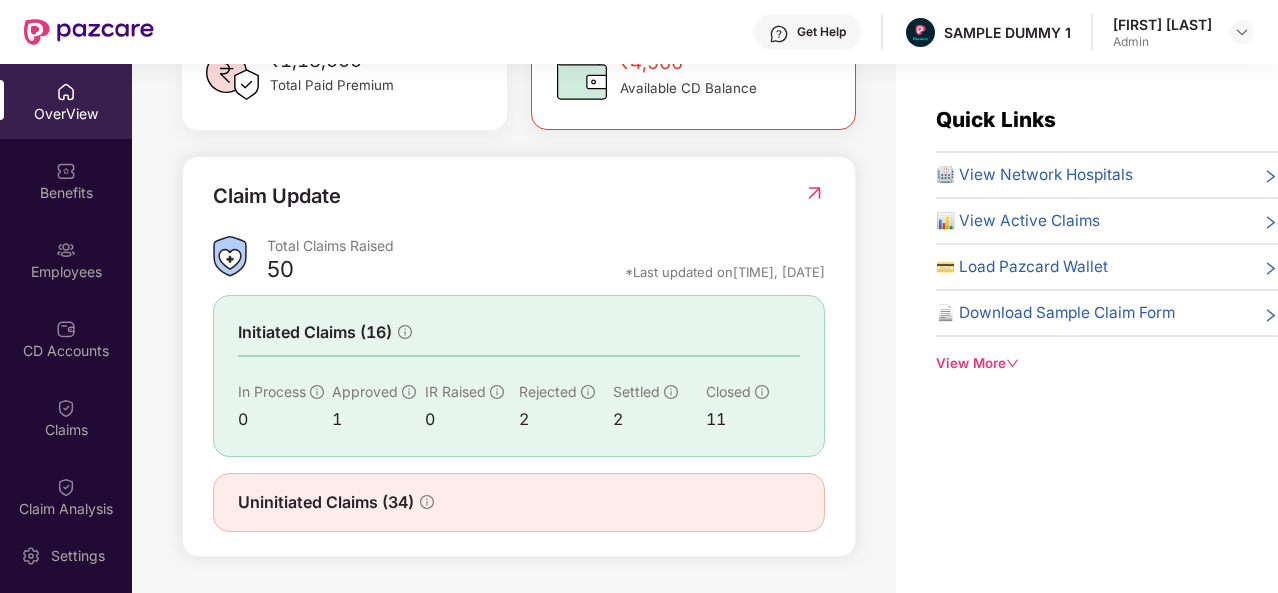 scroll, scrollTop: 647, scrollLeft: 0, axis: vertical 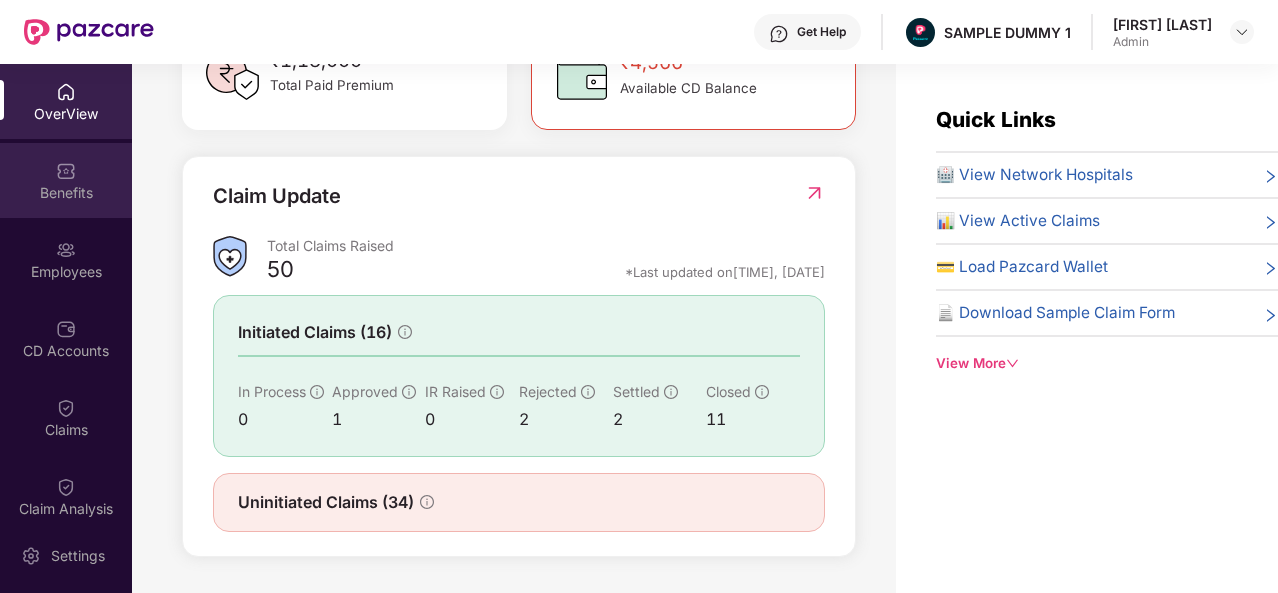click on "Benefits" at bounding box center [66, 180] 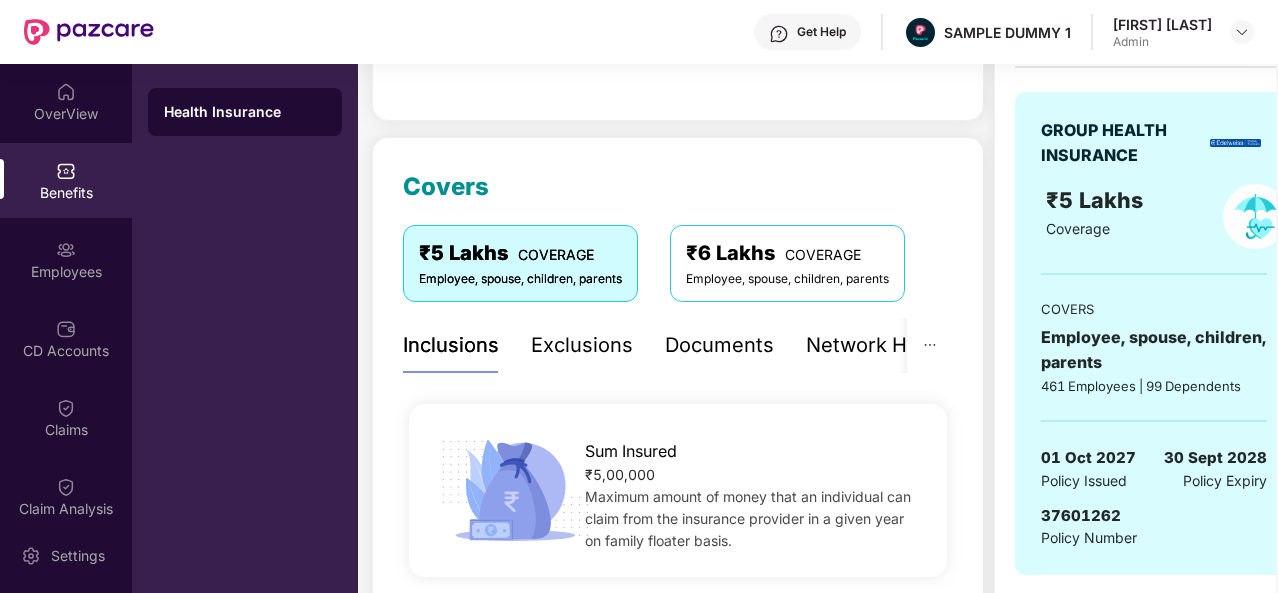 scroll, scrollTop: 208, scrollLeft: 0, axis: vertical 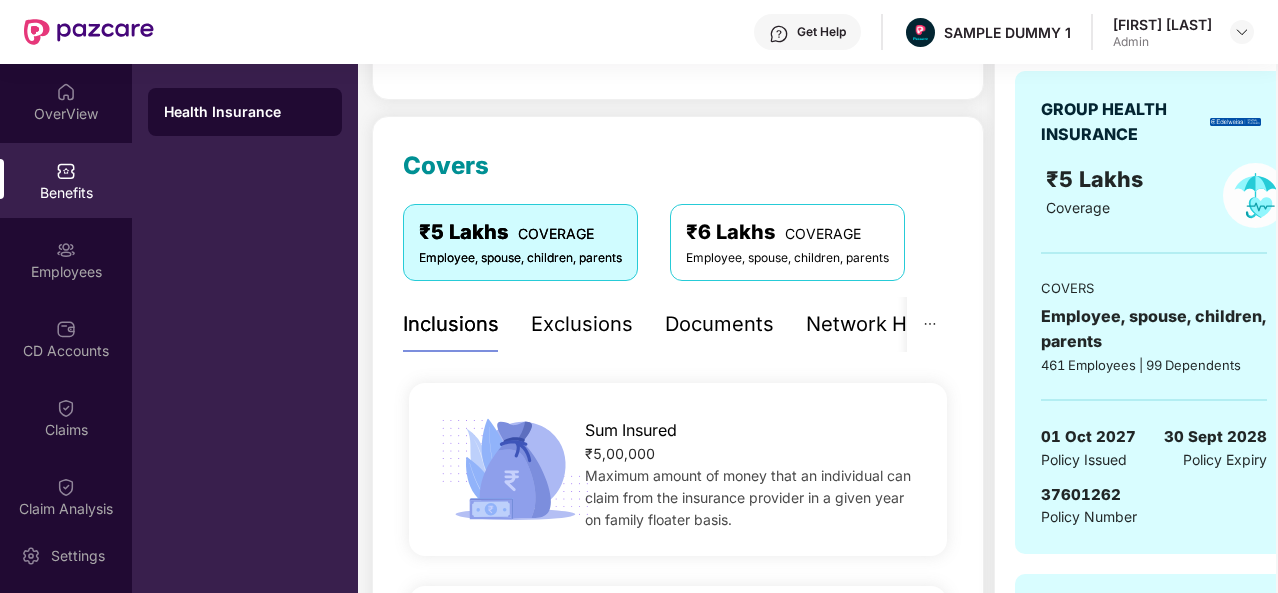click on "Exclusions" at bounding box center (582, 324) 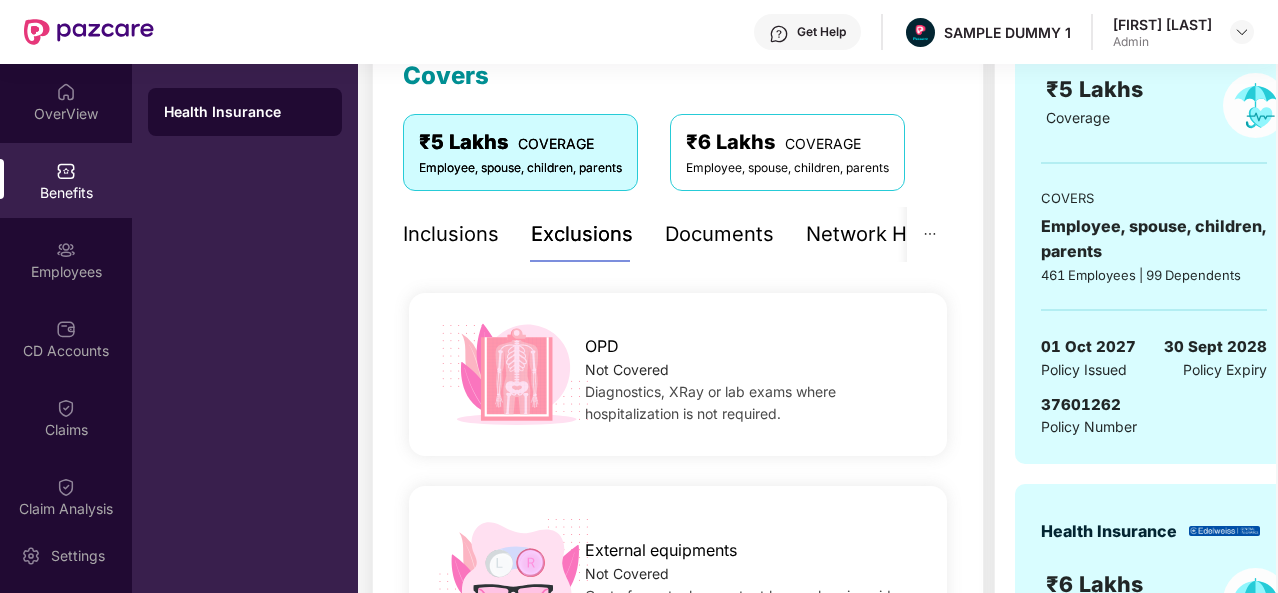 scroll, scrollTop: 214, scrollLeft: 0, axis: vertical 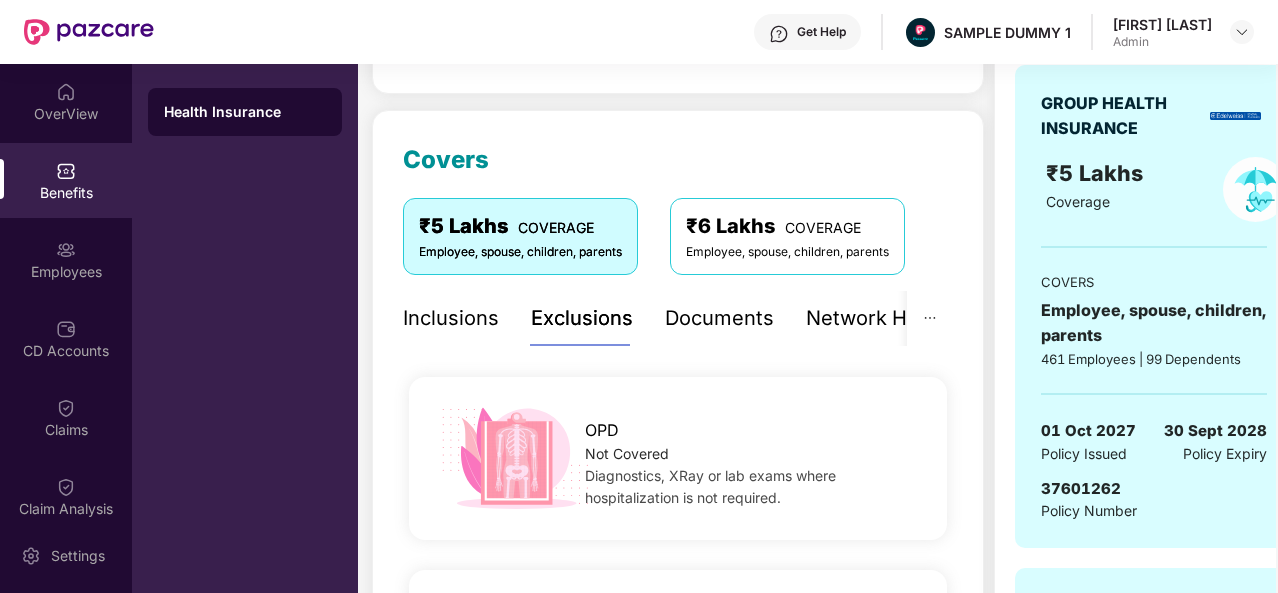 click on "Documents" at bounding box center [719, 318] 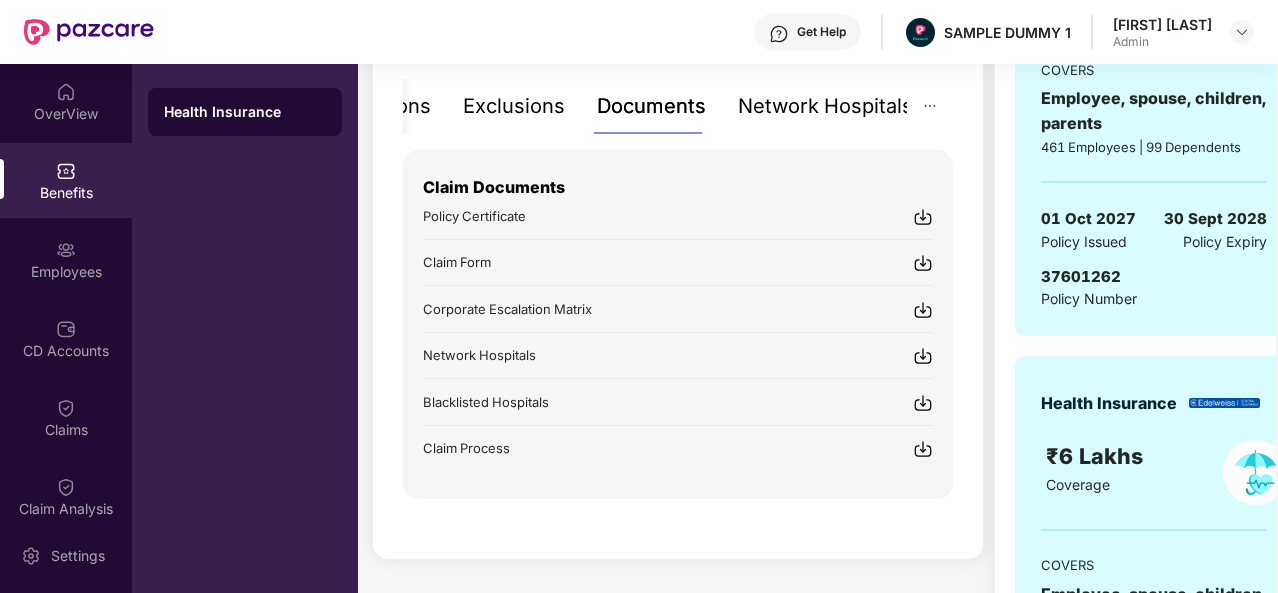 scroll, scrollTop: 440, scrollLeft: 0, axis: vertical 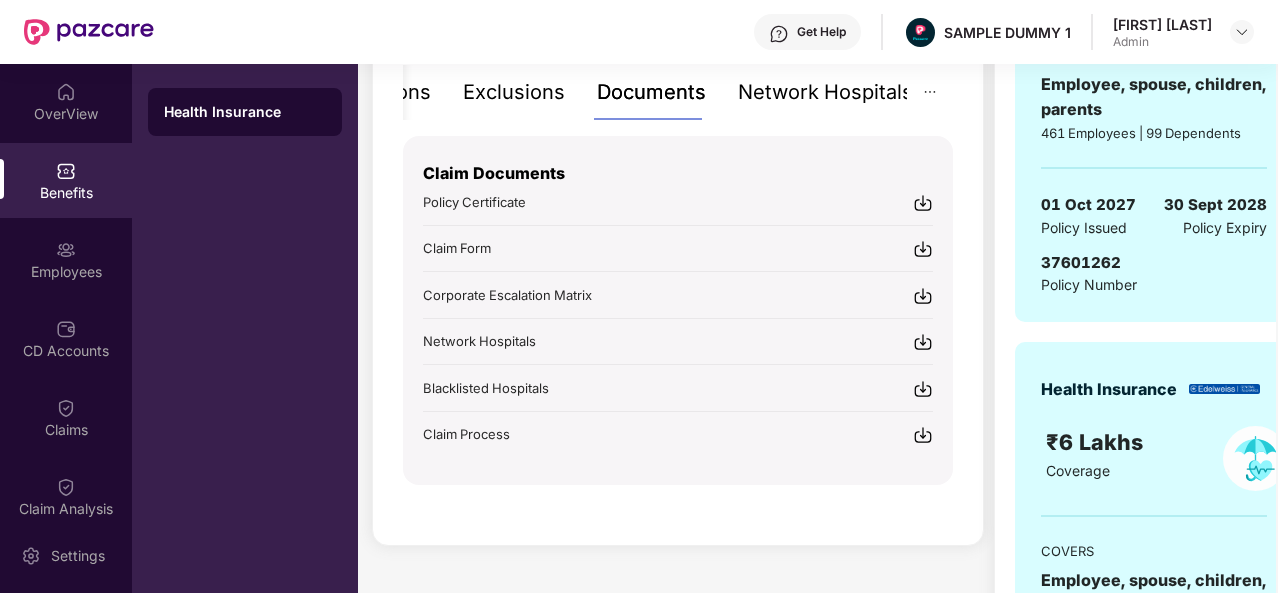 click on "Network Hospitals" at bounding box center [825, 92] 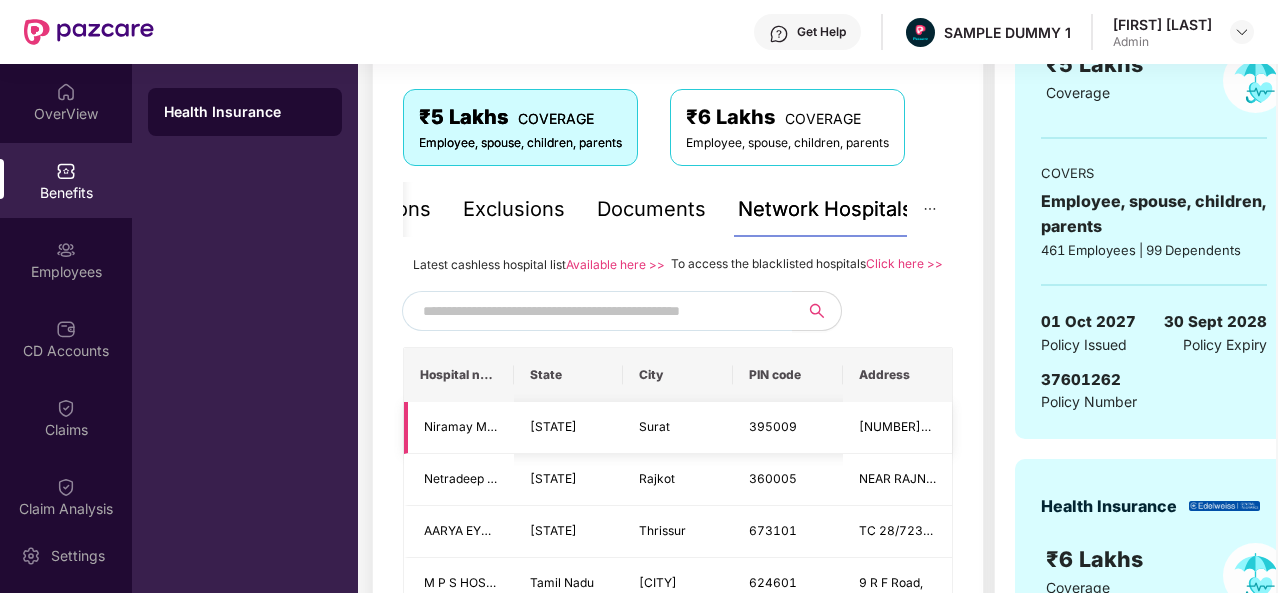 scroll, scrollTop: 324, scrollLeft: 0, axis: vertical 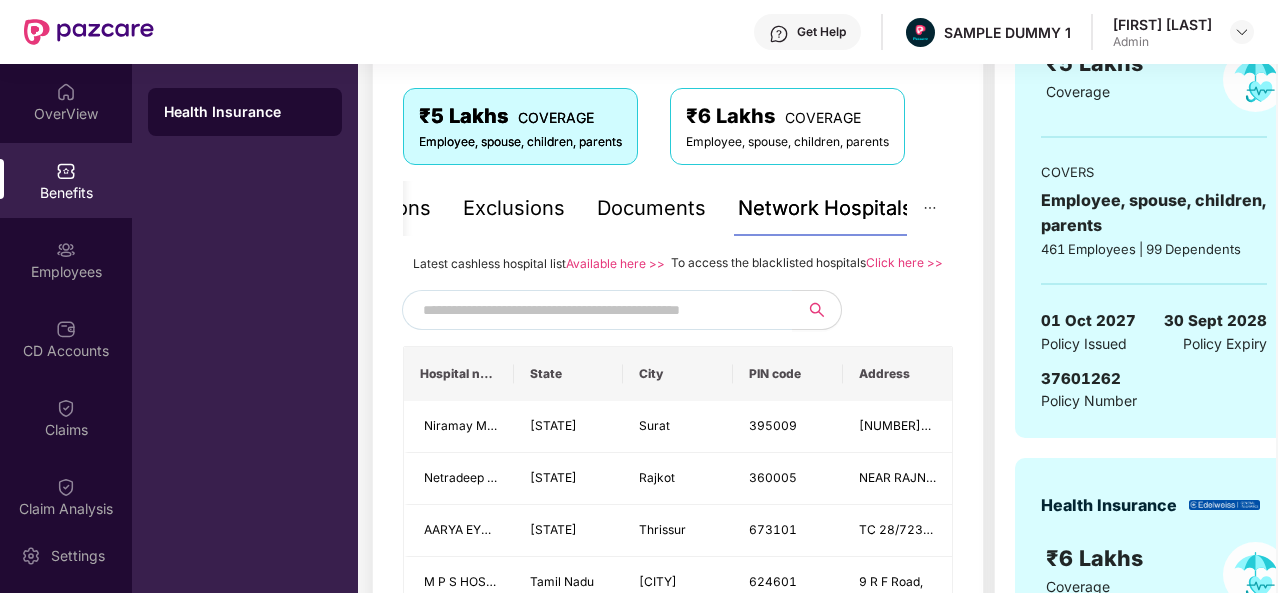 click at bounding box center (594, 310) 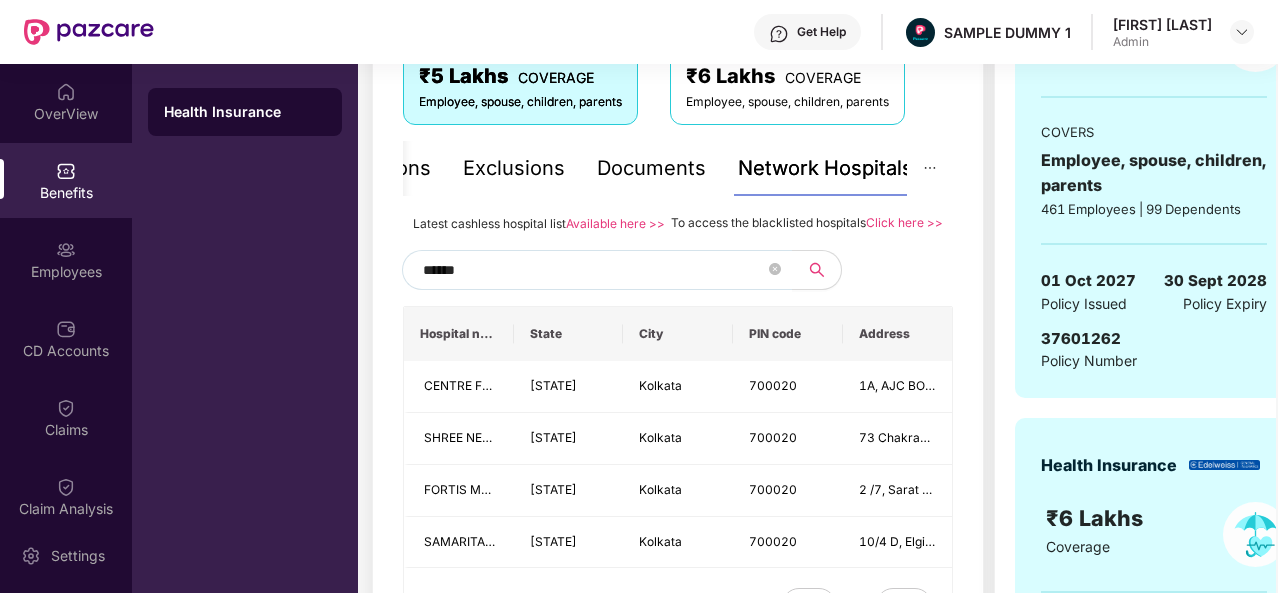 scroll, scrollTop: 365, scrollLeft: 0, axis: vertical 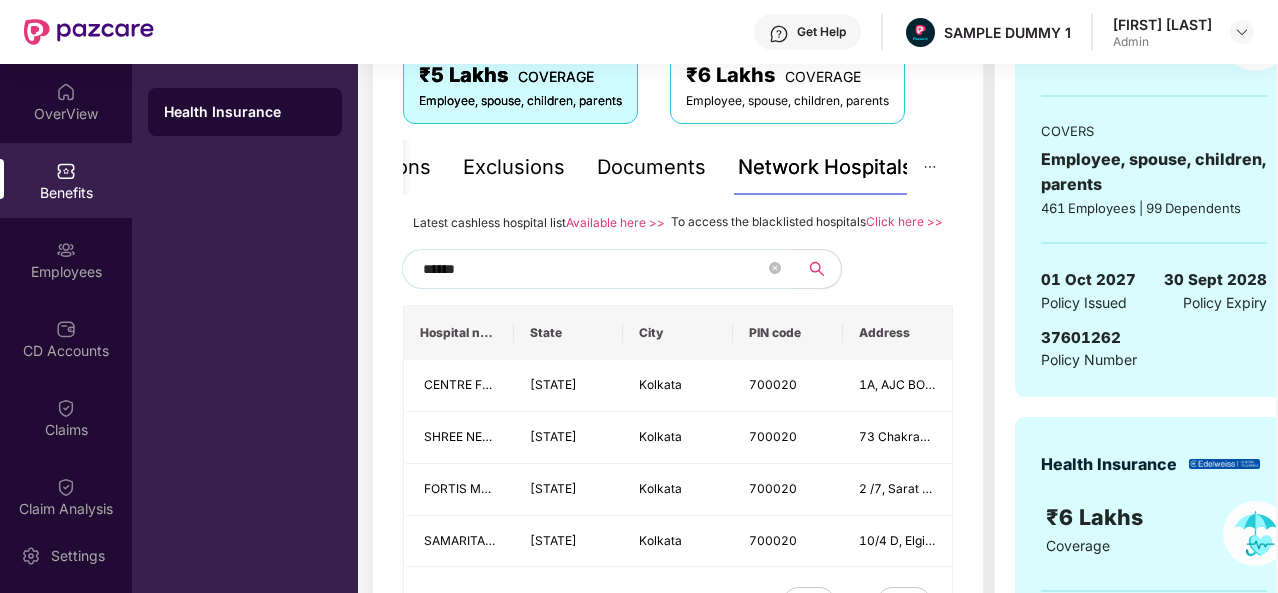type on "******" 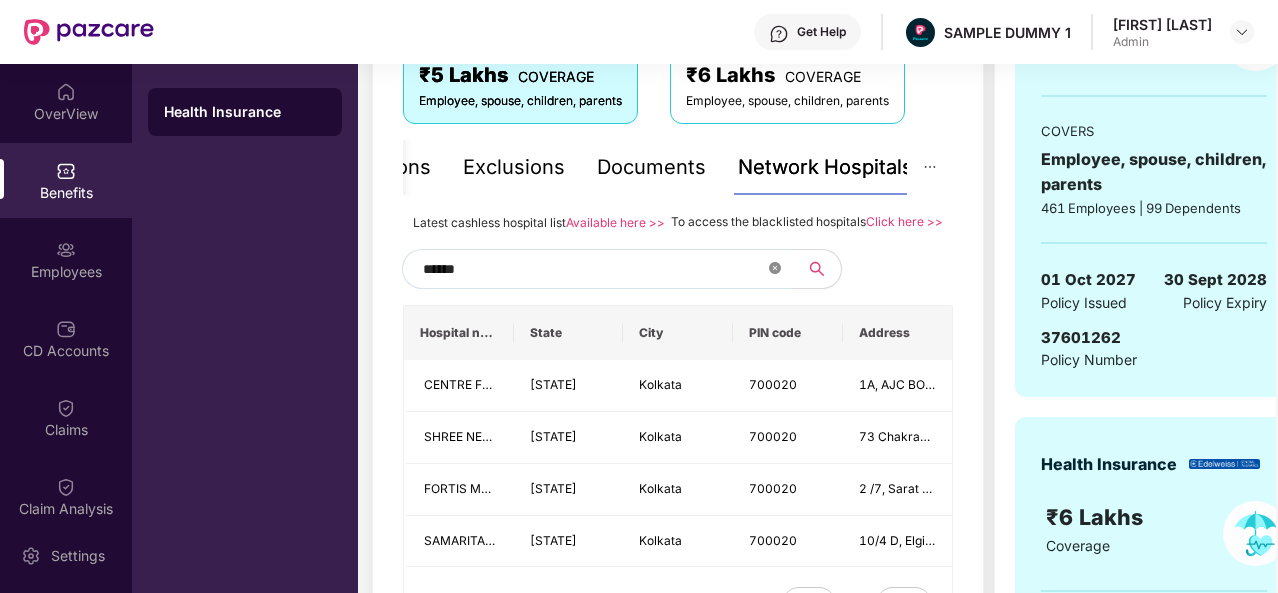 click 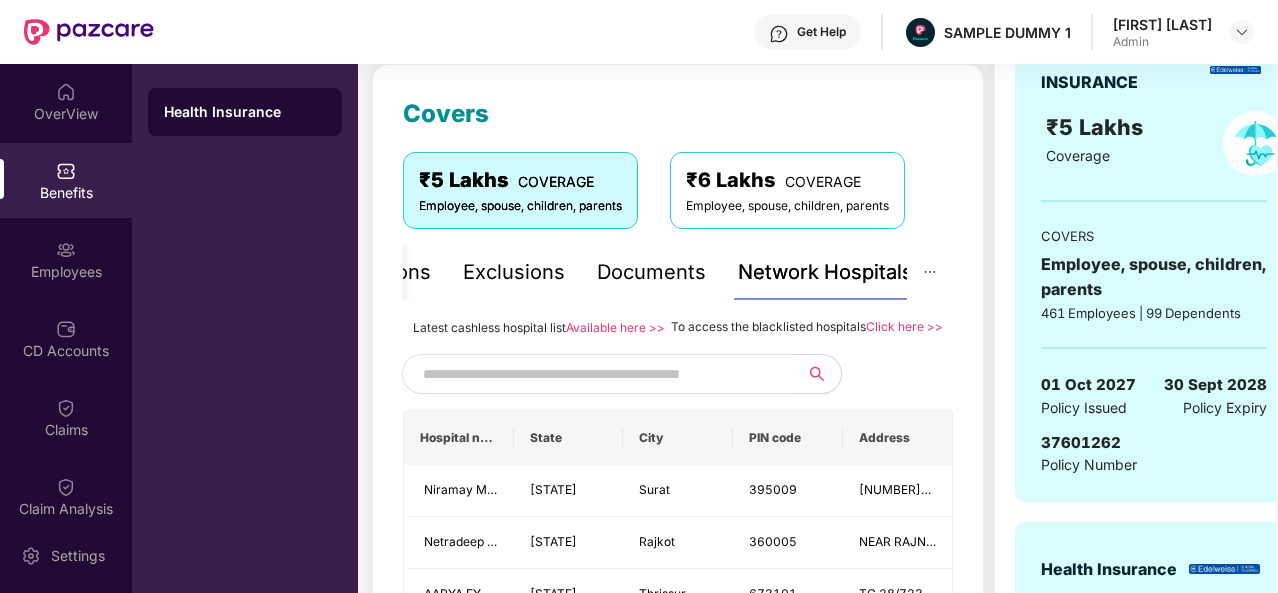 scroll, scrollTop: 188, scrollLeft: 0, axis: vertical 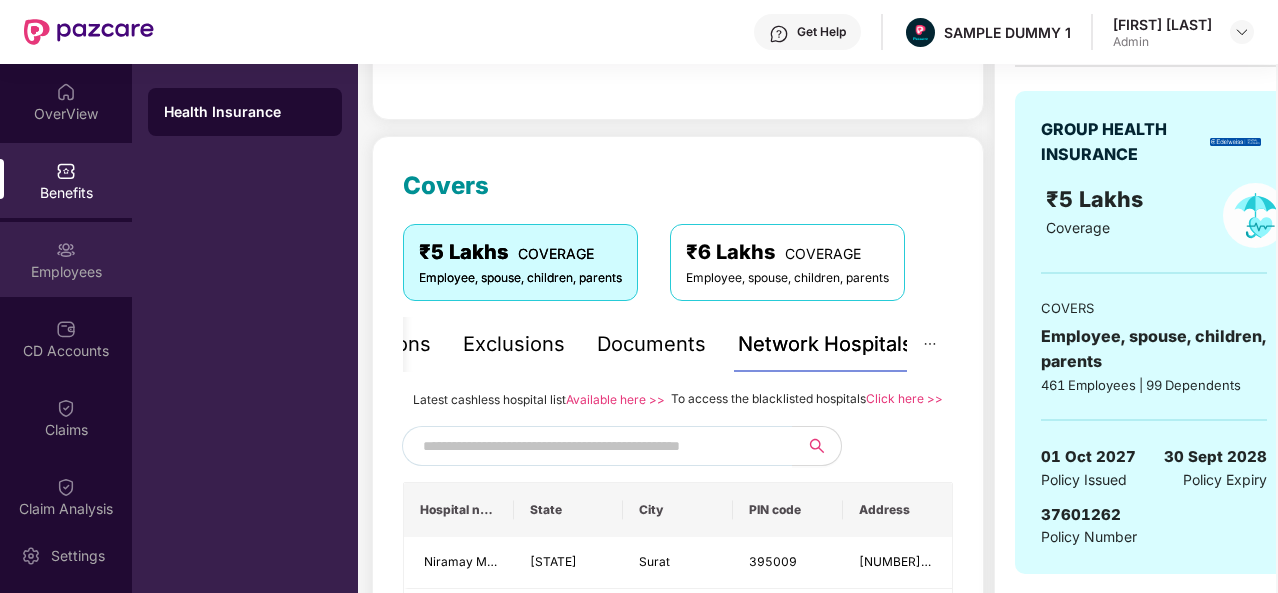 click on "Employees" at bounding box center [66, 259] 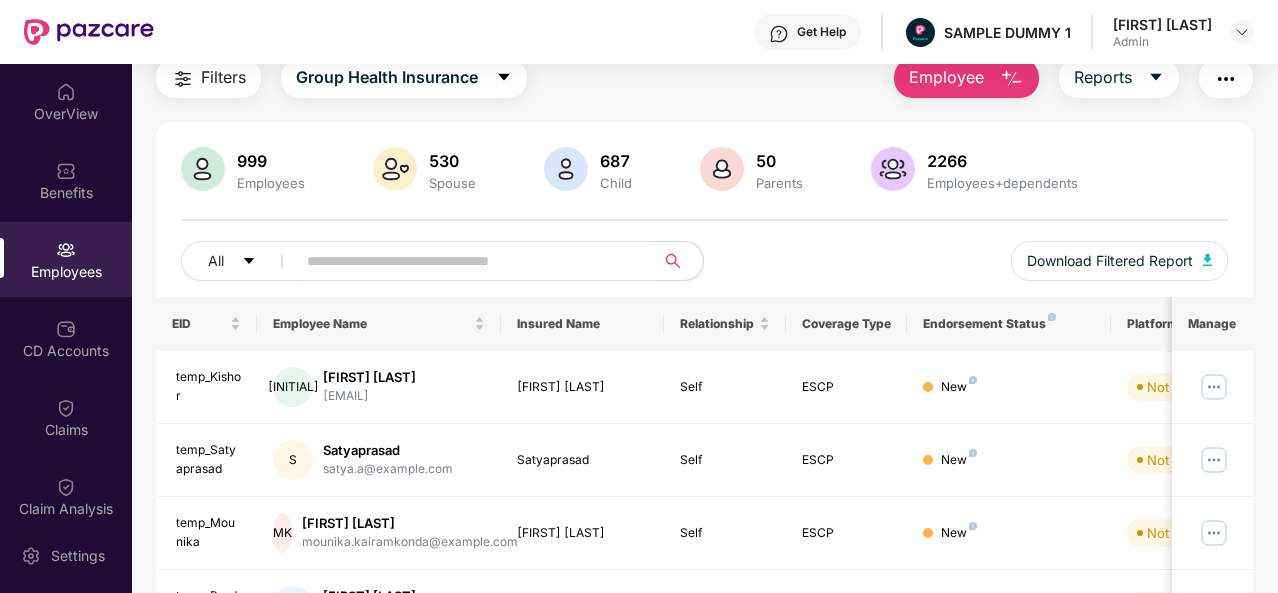 scroll, scrollTop: 0, scrollLeft: 0, axis: both 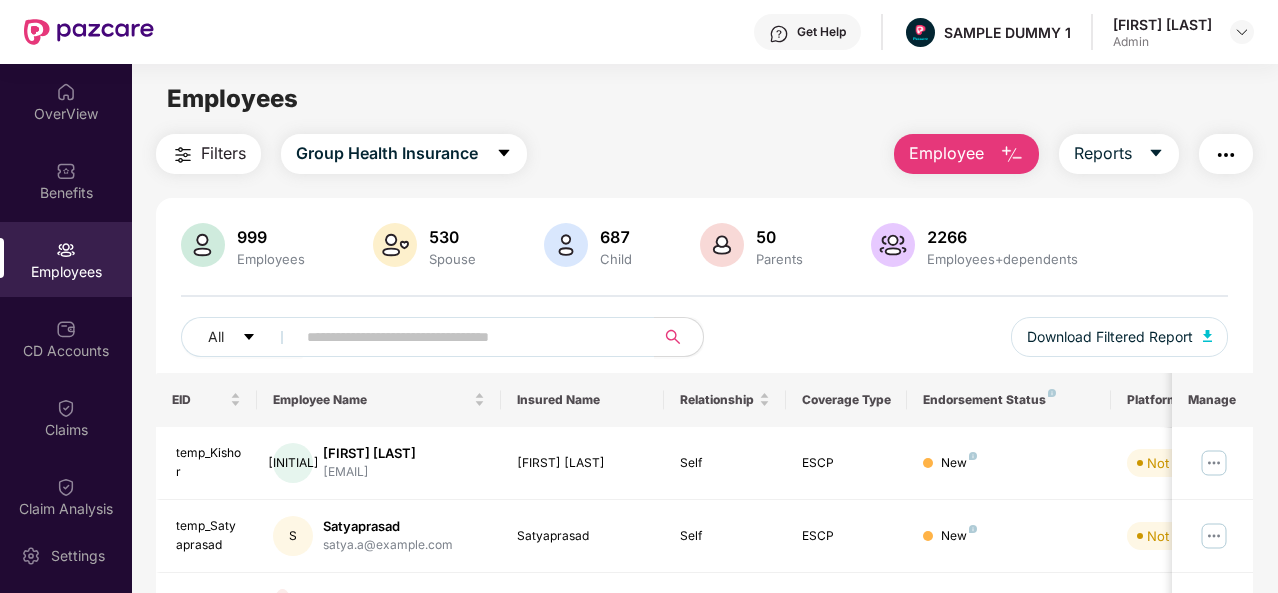 click on "Employee" at bounding box center (966, 154) 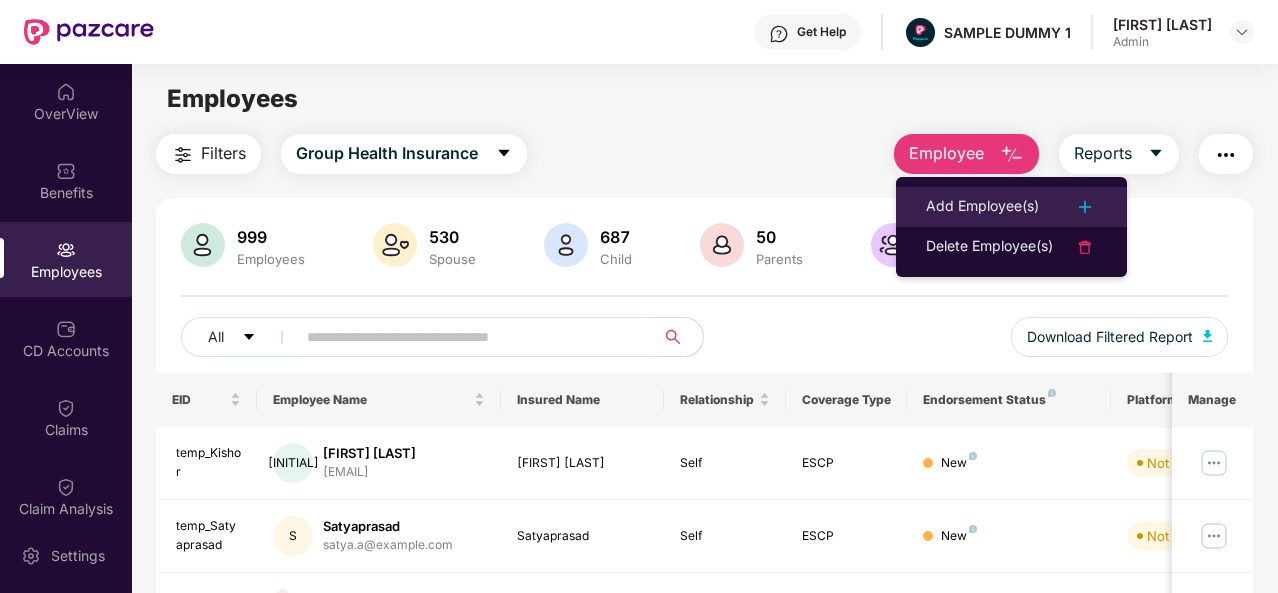 click on "Add Employee(s)" at bounding box center [1011, 207] 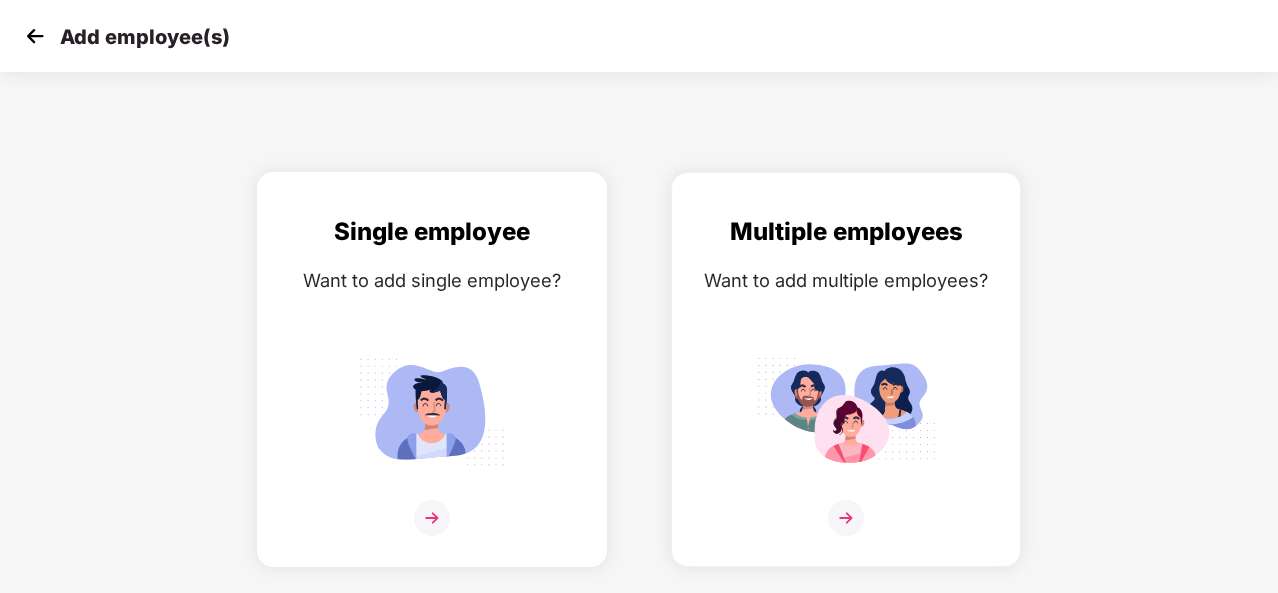 click on "Single employee" at bounding box center (432, 232) 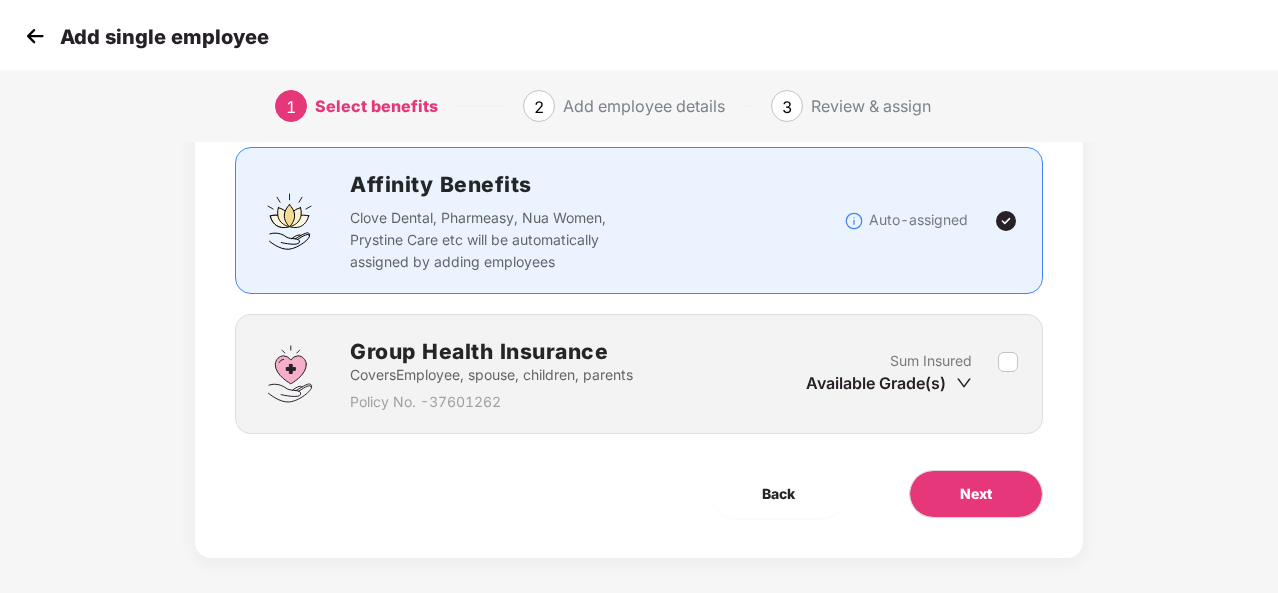 scroll, scrollTop: 144, scrollLeft: 0, axis: vertical 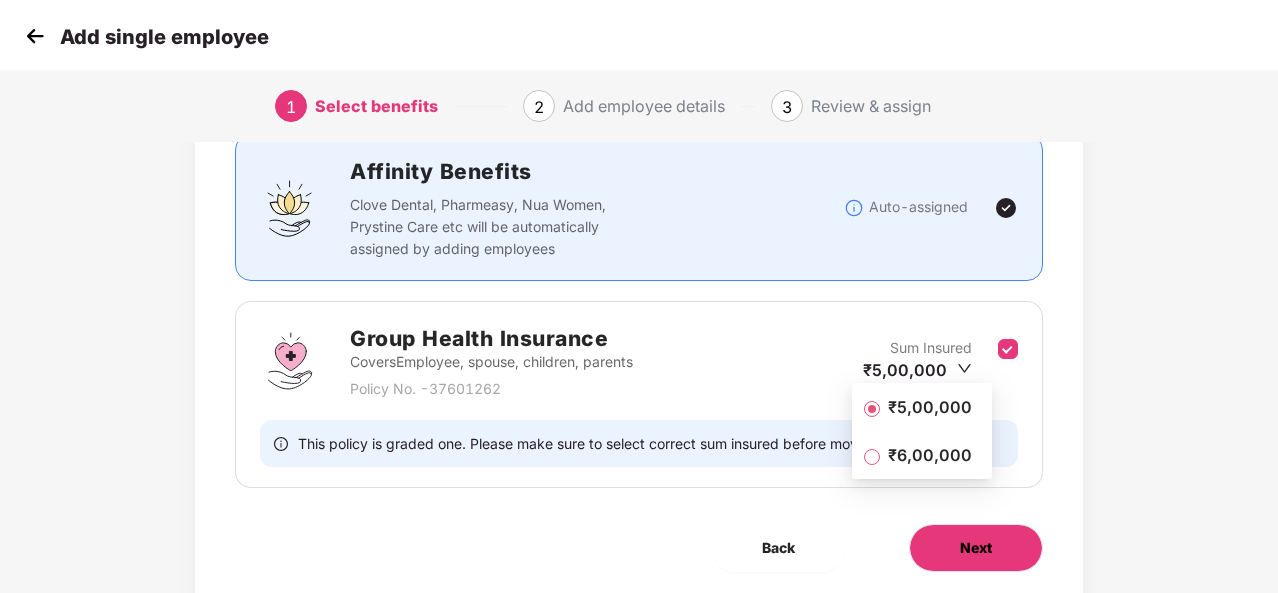 click on "Next" at bounding box center (976, 548) 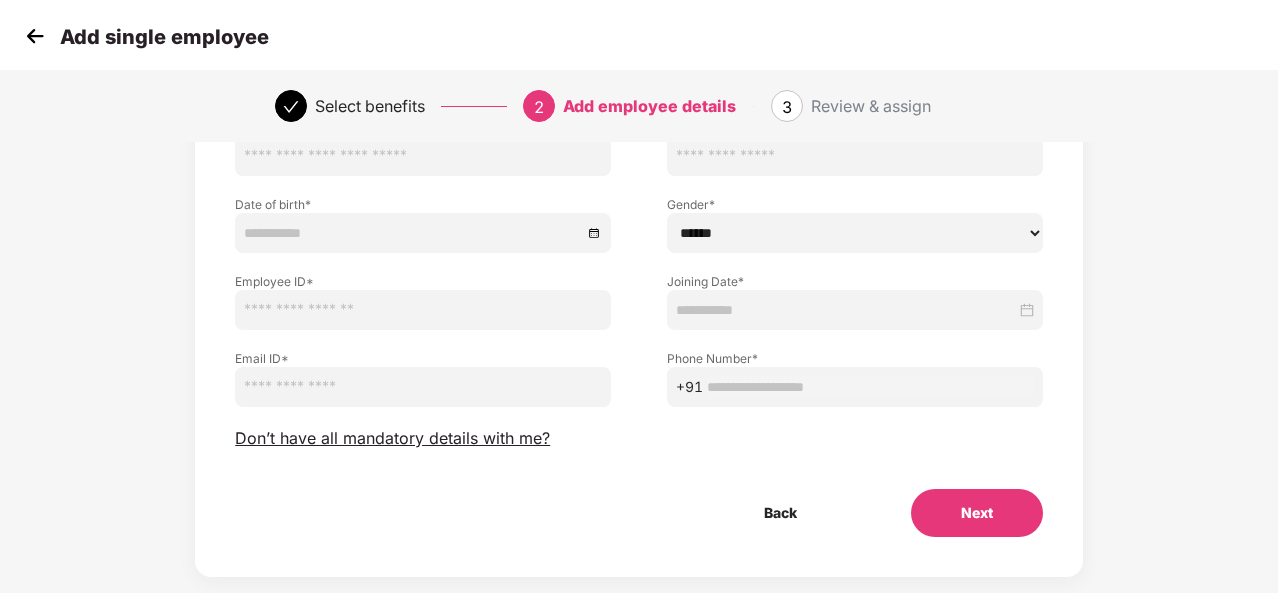 scroll, scrollTop: 167, scrollLeft: 0, axis: vertical 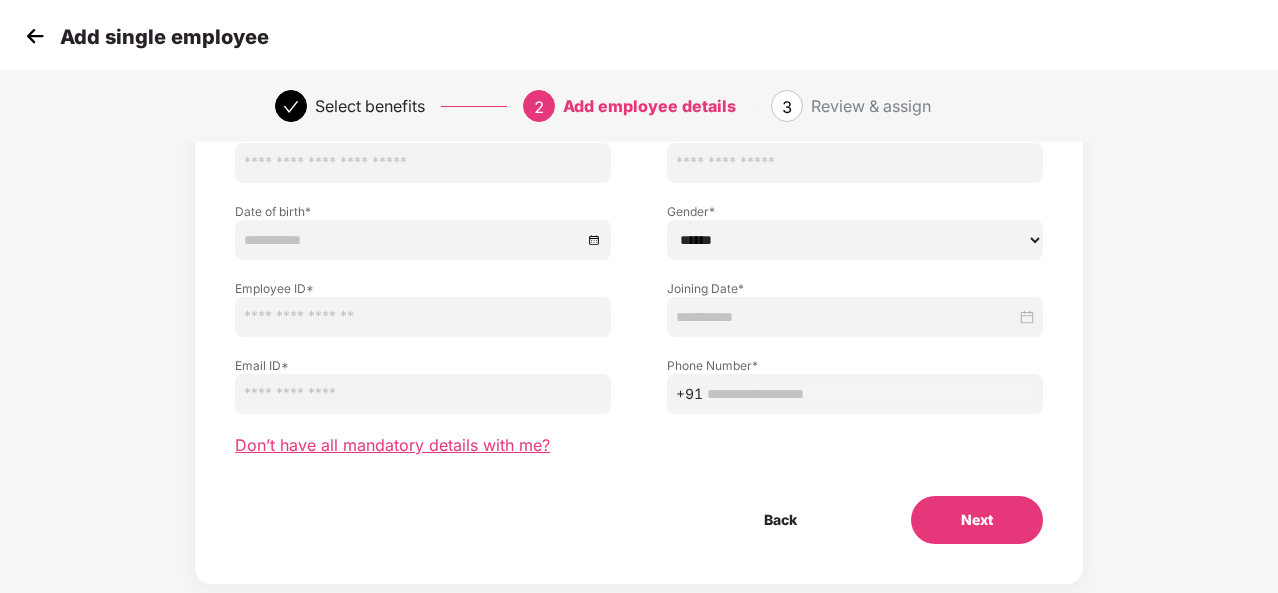 click on "Don’t have all mandatory details with me?" at bounding box center (392, 445) 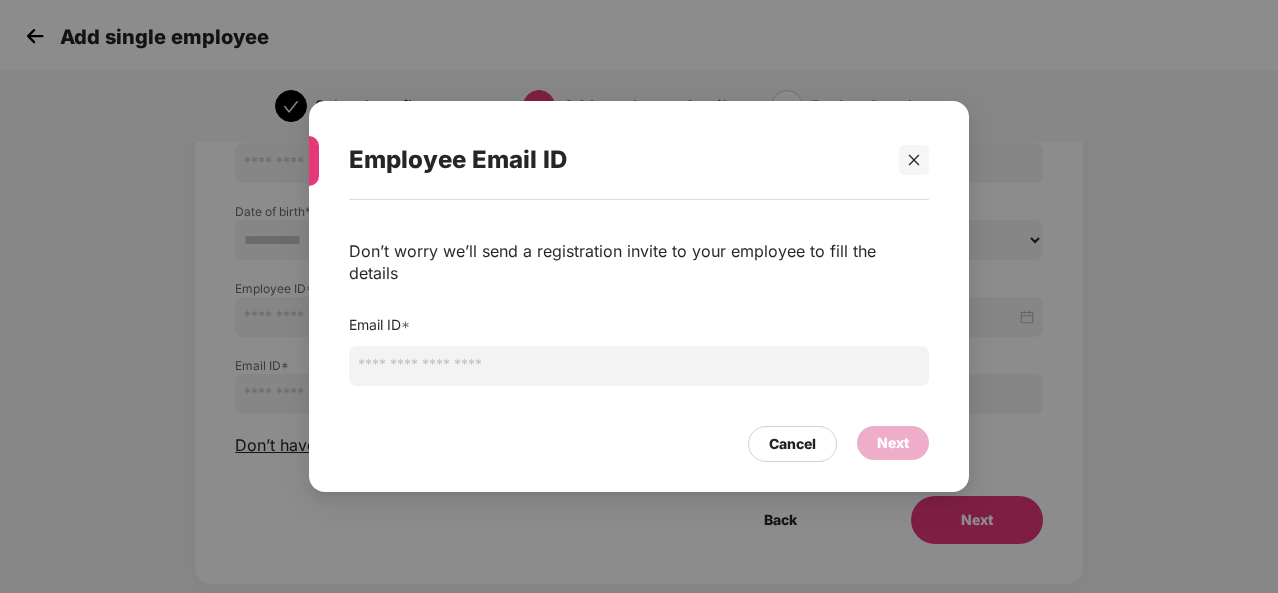 click at bounding box center (639, 366) 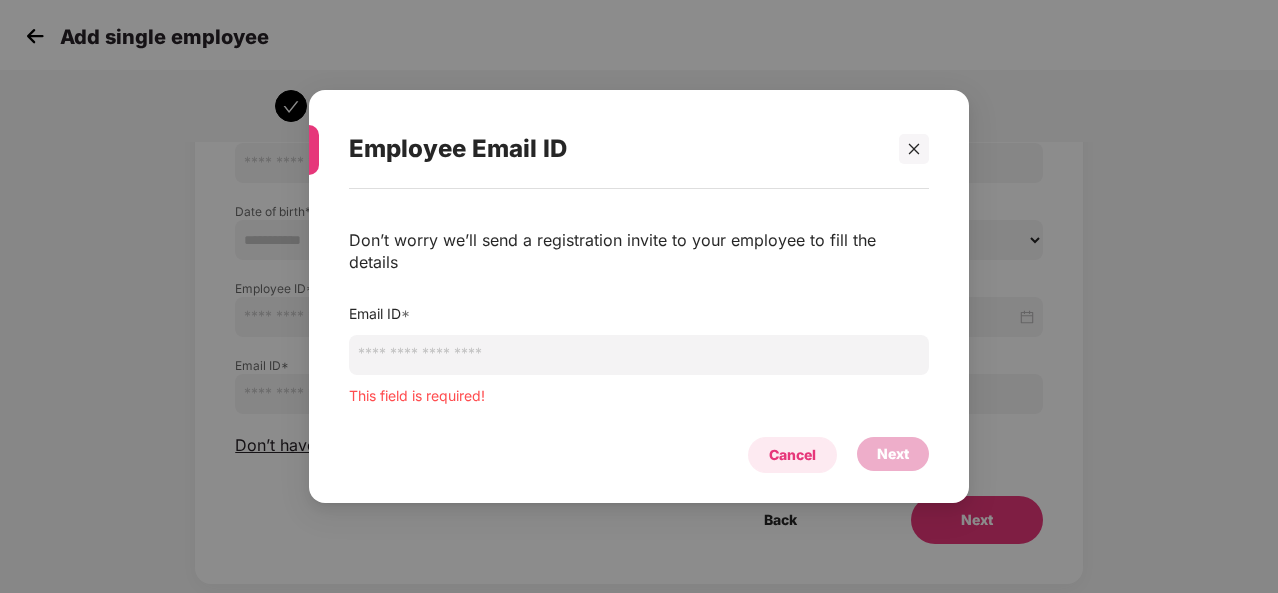 click on "Cancel" at bounding box center (792, 455) 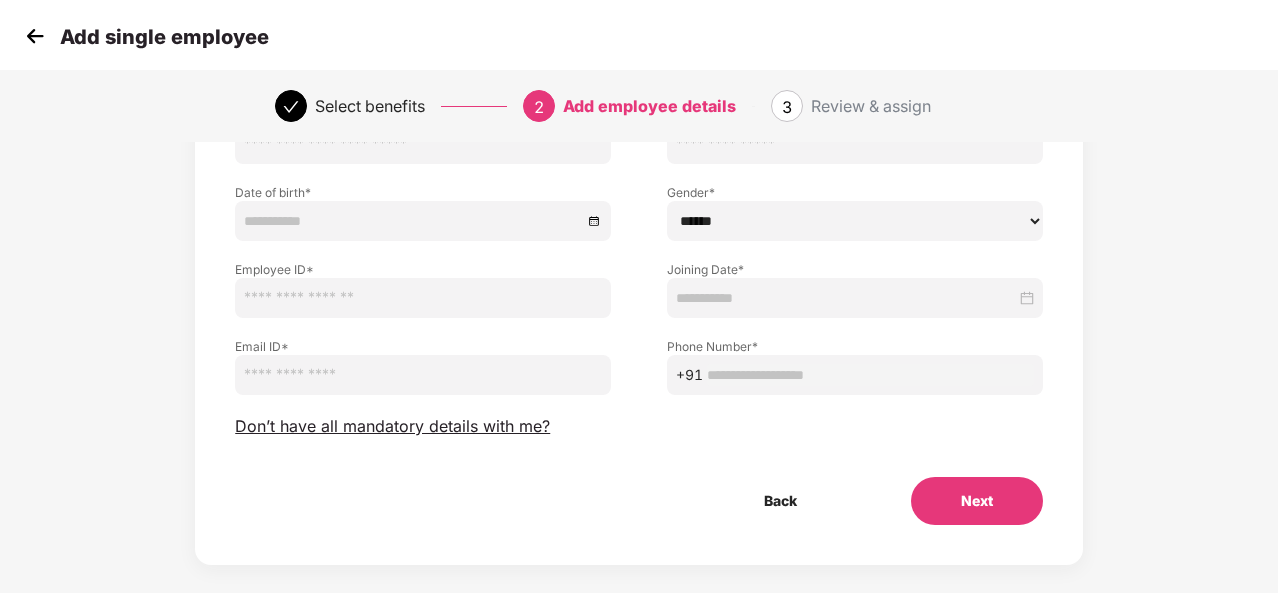 scroll, scrollTop: 208, scrollLeft: 0, axis: vertical 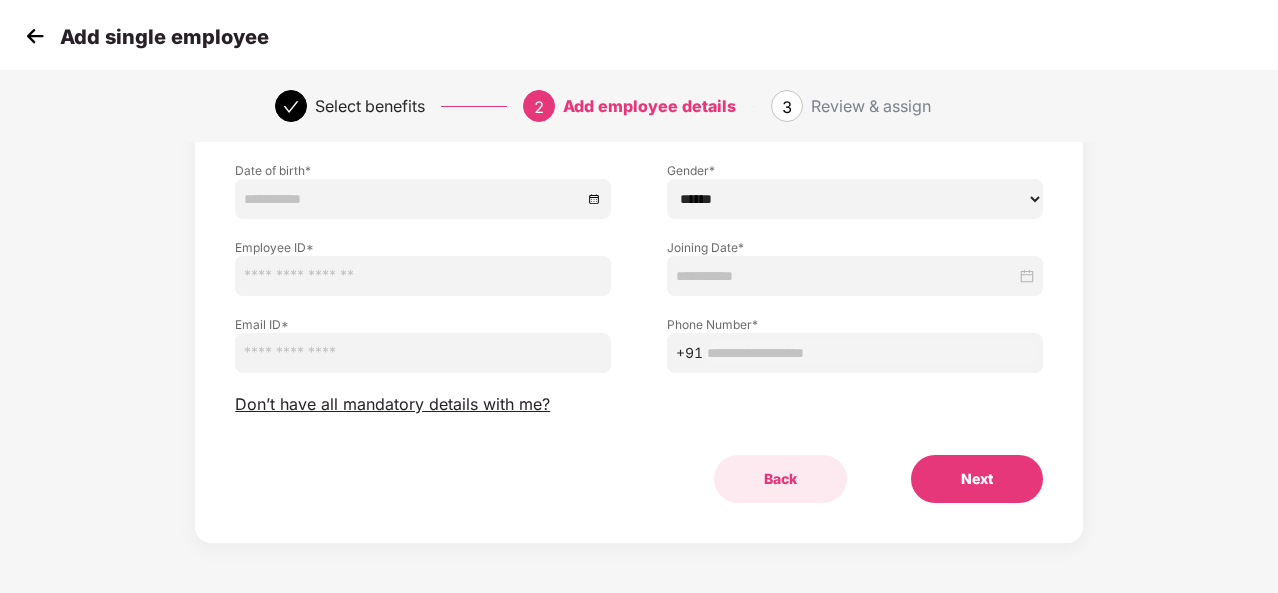 click on "Back" at bounding box center (780, 479) 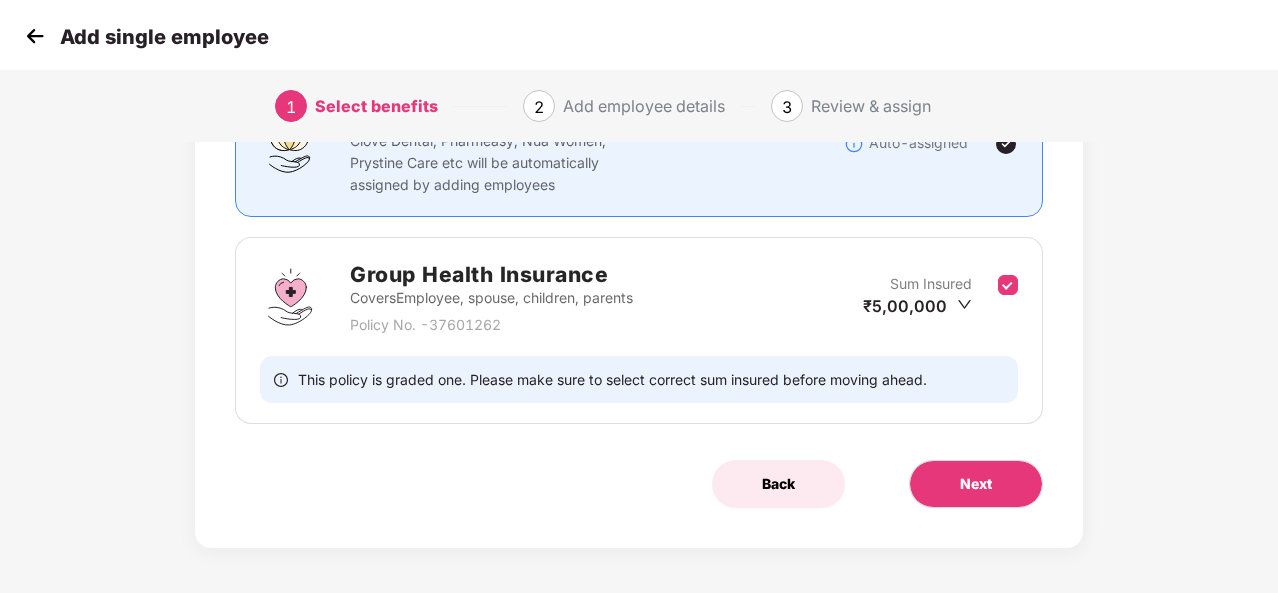click on "Back" at bounding box center (778, 484) 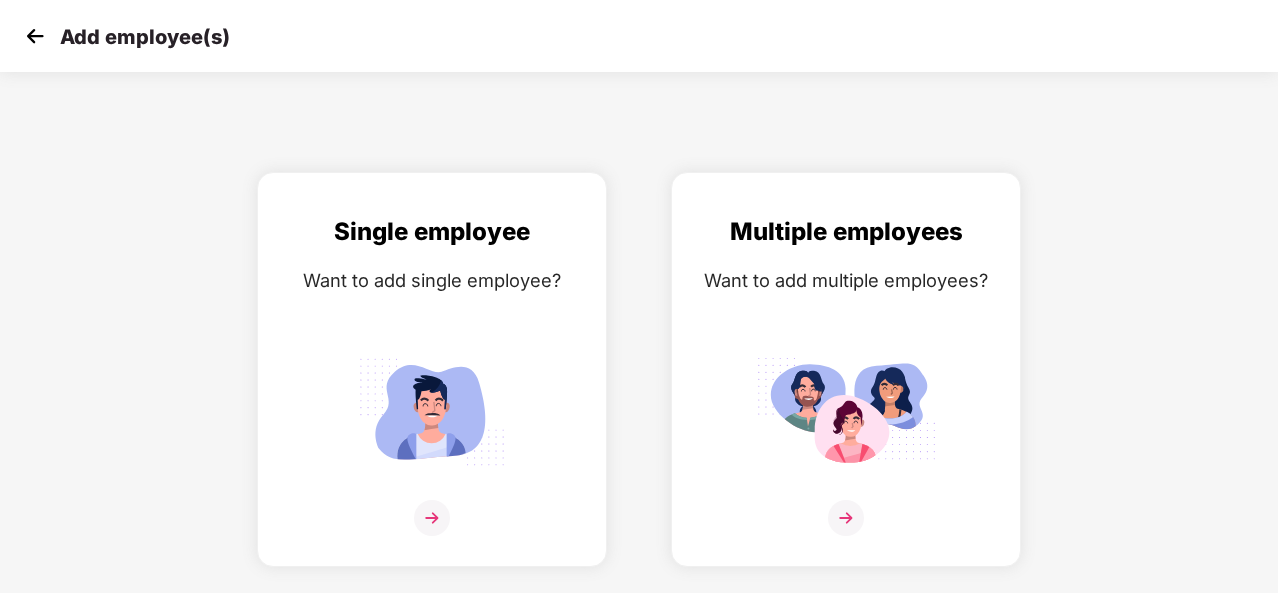 click at bounding box center (35, 36) 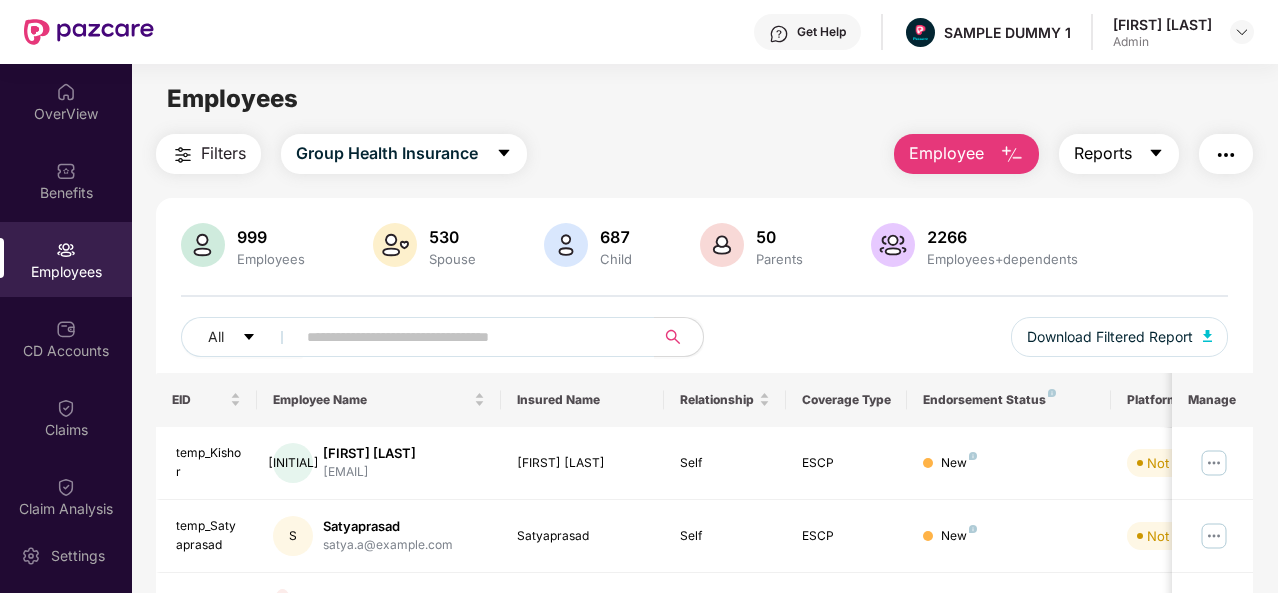 click on "Reports" at bounding box center (1103, 153) 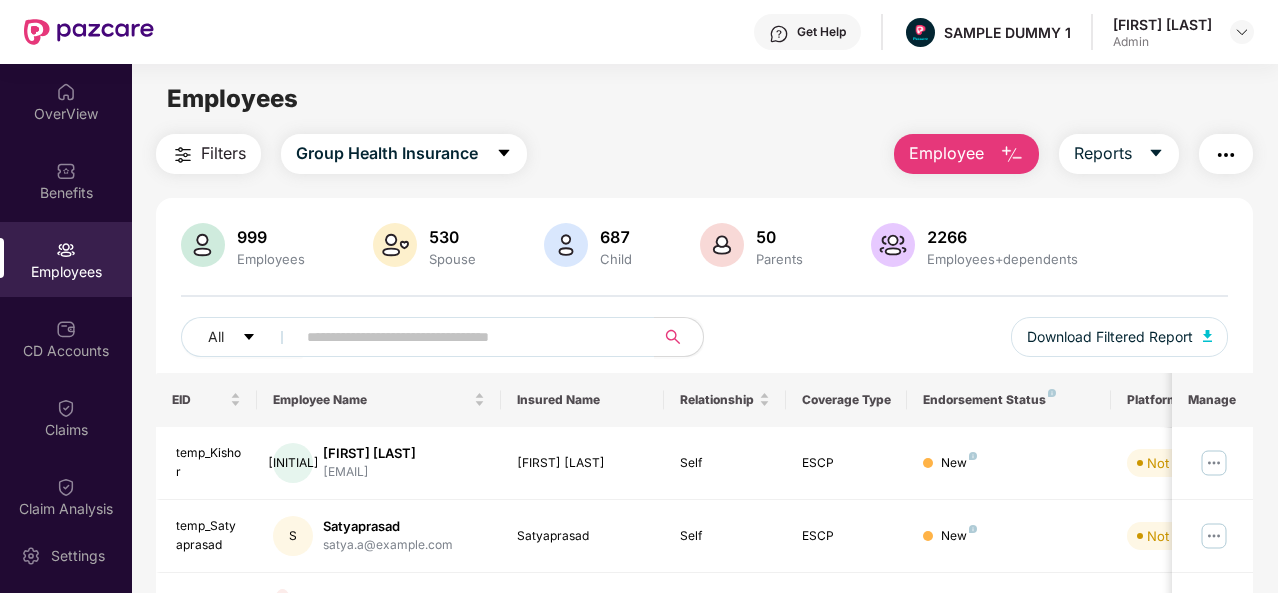 click at bounding box center [1226, 154] 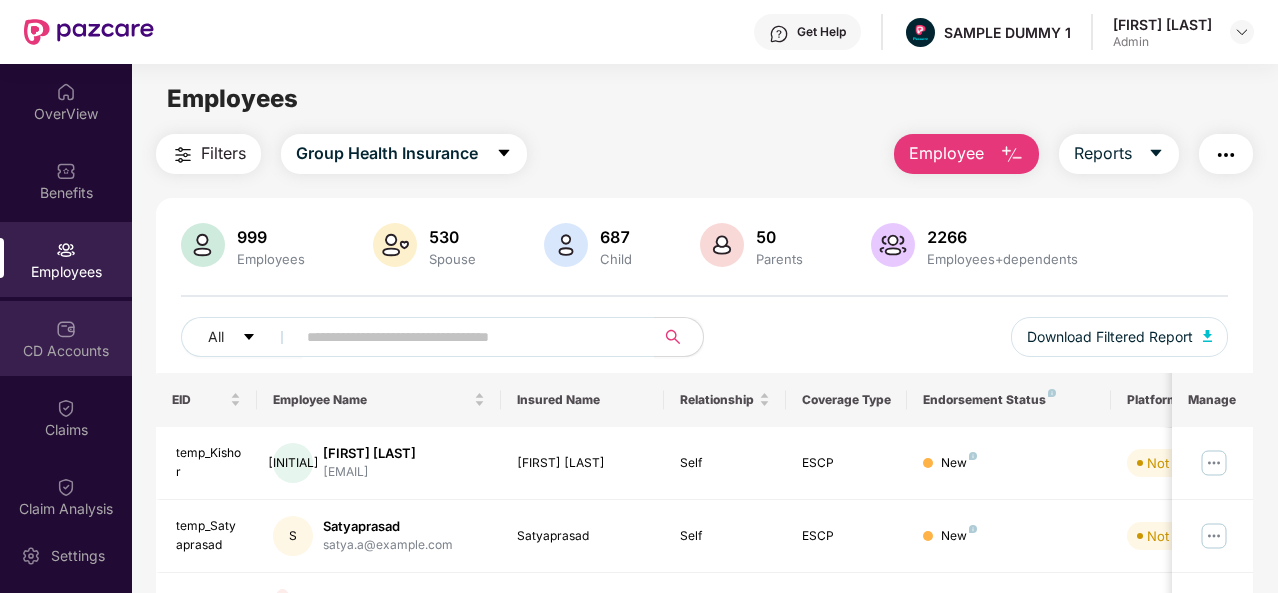 click on "CD Accounts" at bounding box center (66, 351) 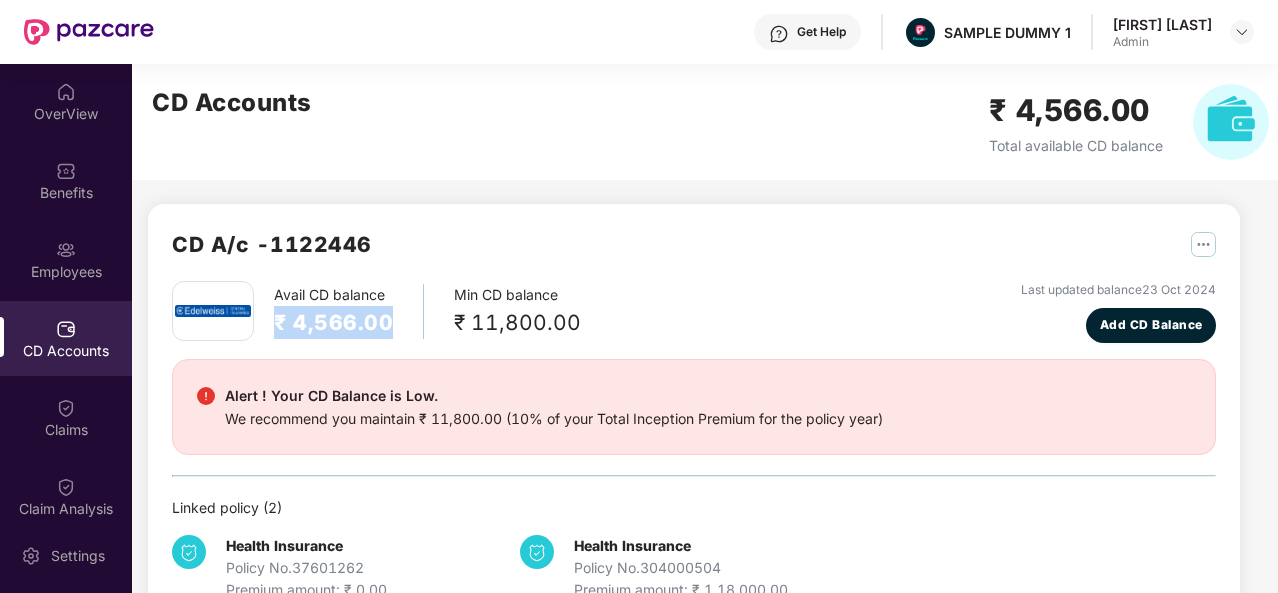 drag, startPoint x: 396, startPoint y: 317, endPoint x: 274, endPoint y: 317, distance: 122 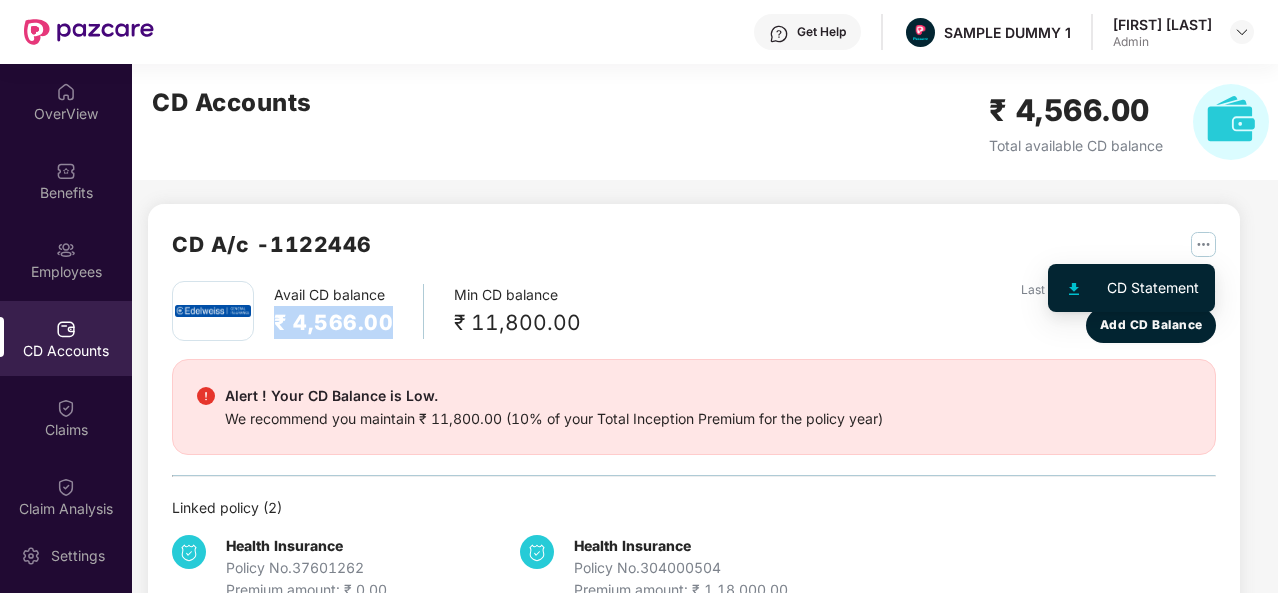 click at bounding box center (1203, 244) 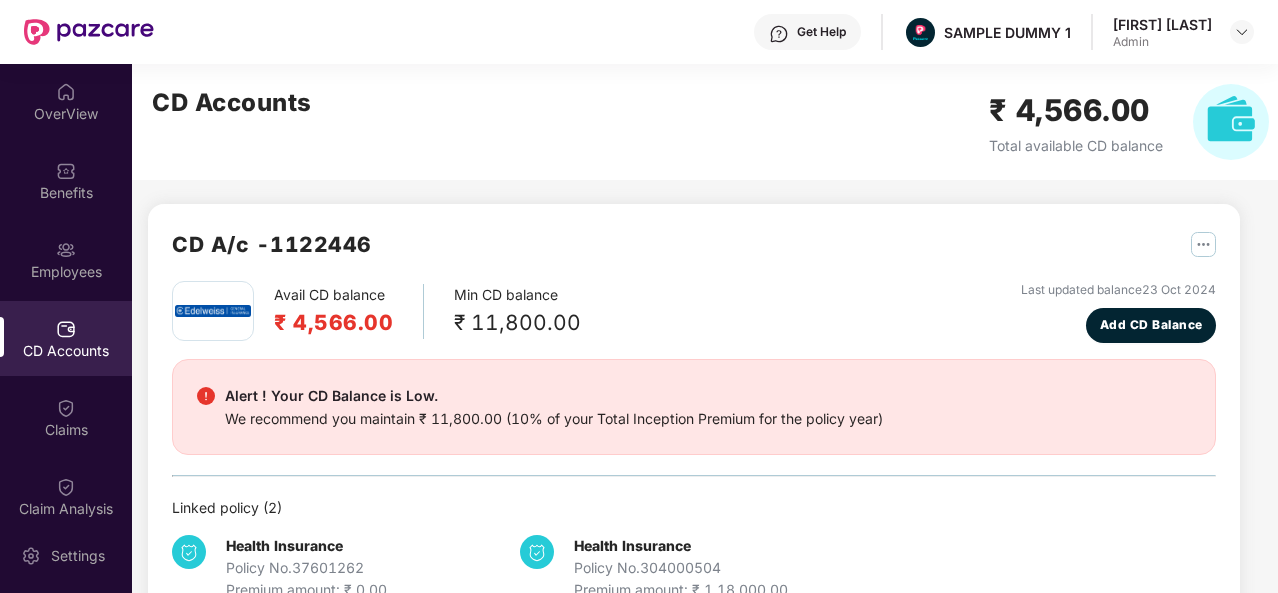 click on "CD A/c - [ACCOUNT_NUMBER]" at bounding box center (694, 254) 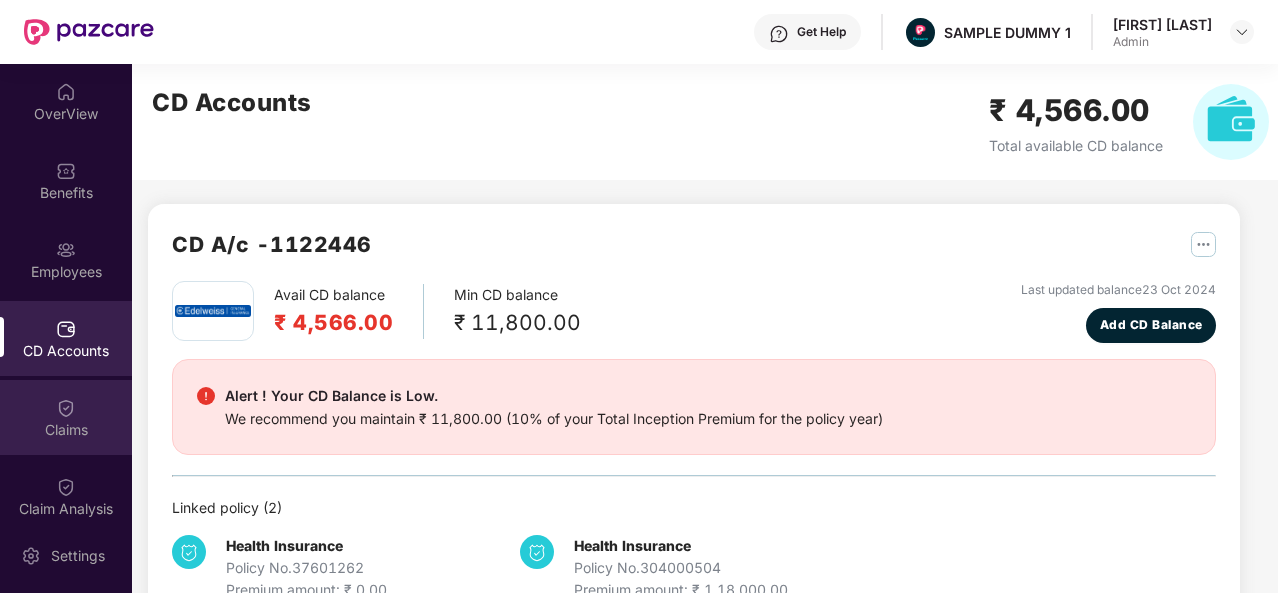 click on "Claims" at bounding box center (66, 430) 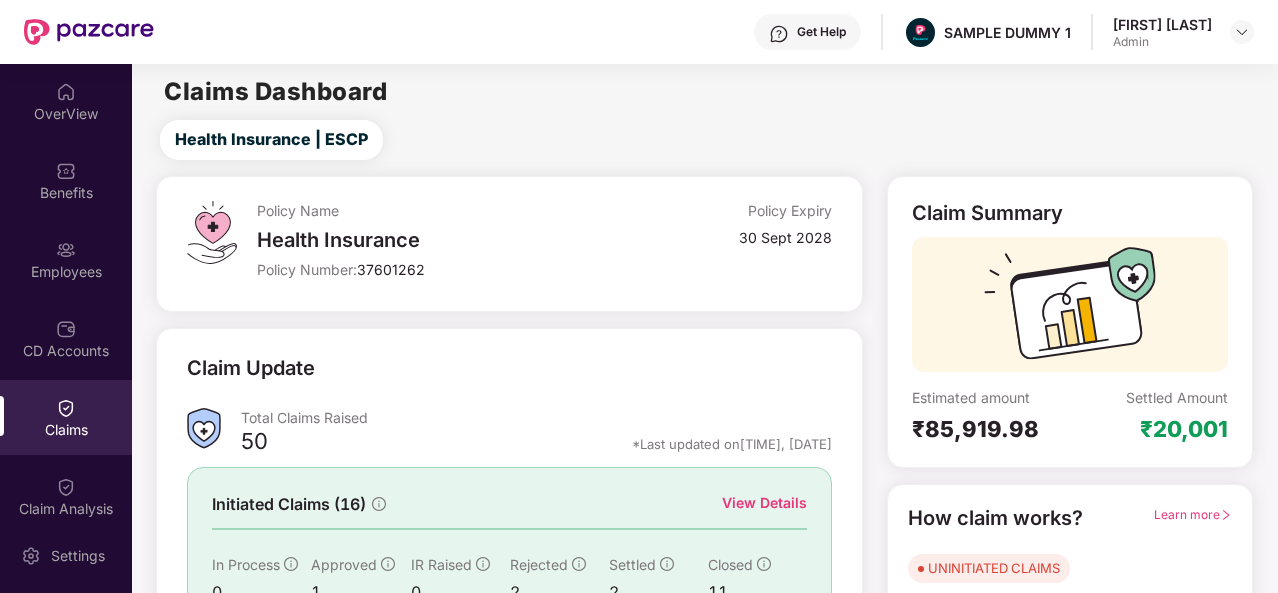 scroll, scrollTop: 188, scrollLeft: 0, axis: vertical 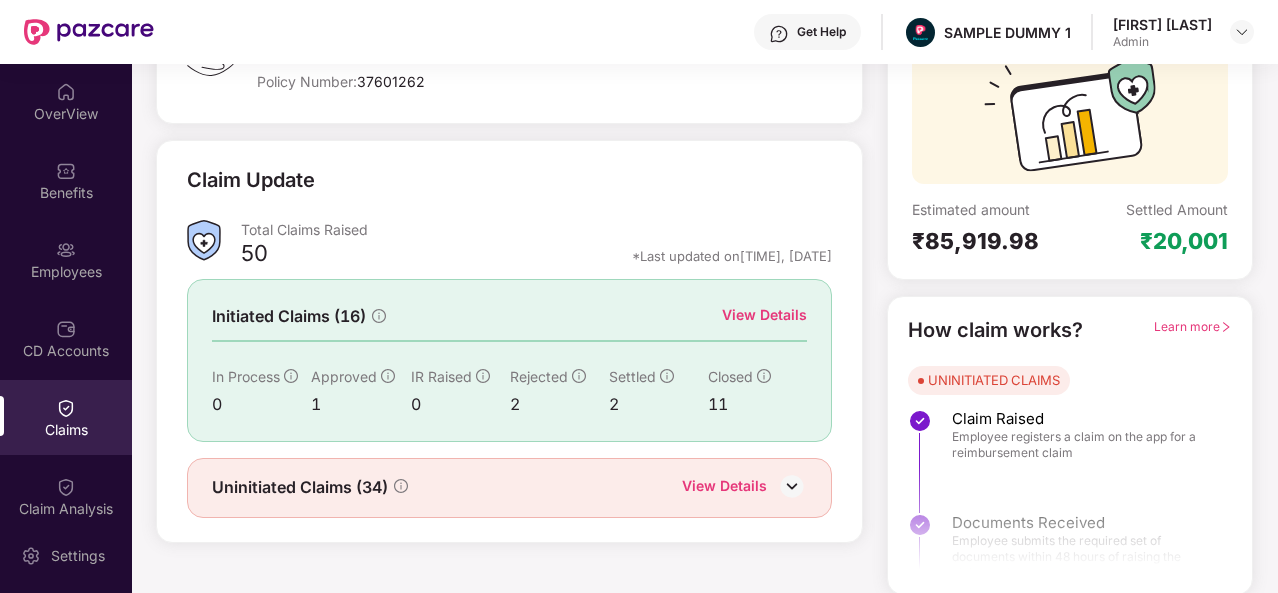 click on "View Details" at bounding box center (764, 315) 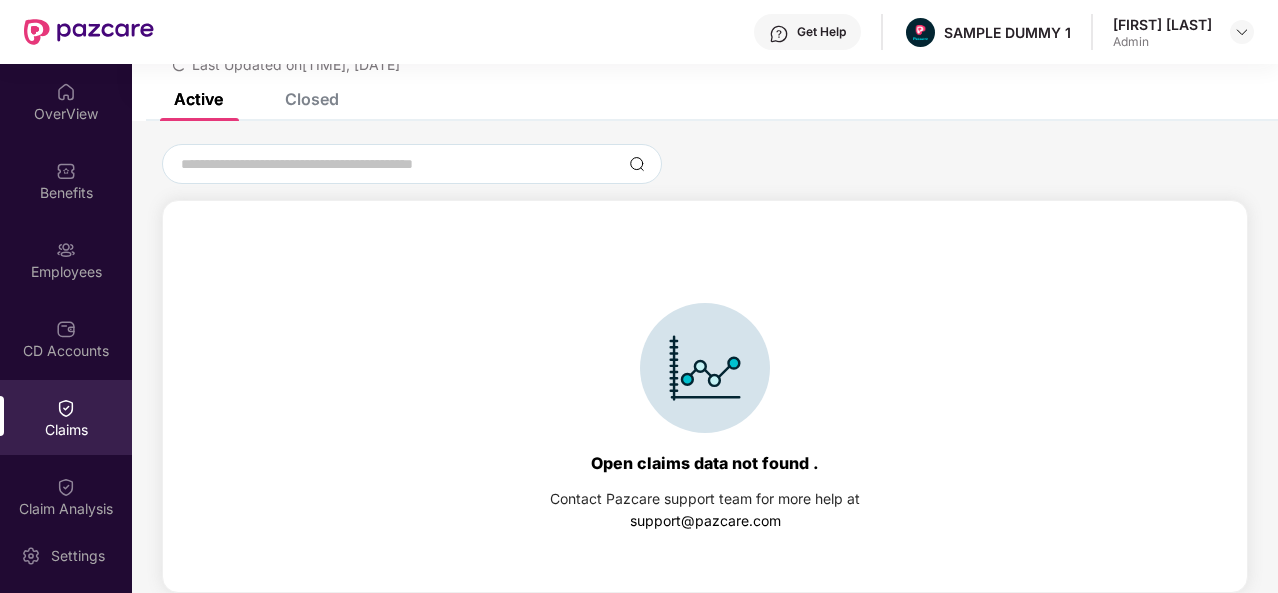 click on "Closed" at bounding box center [297, 99] 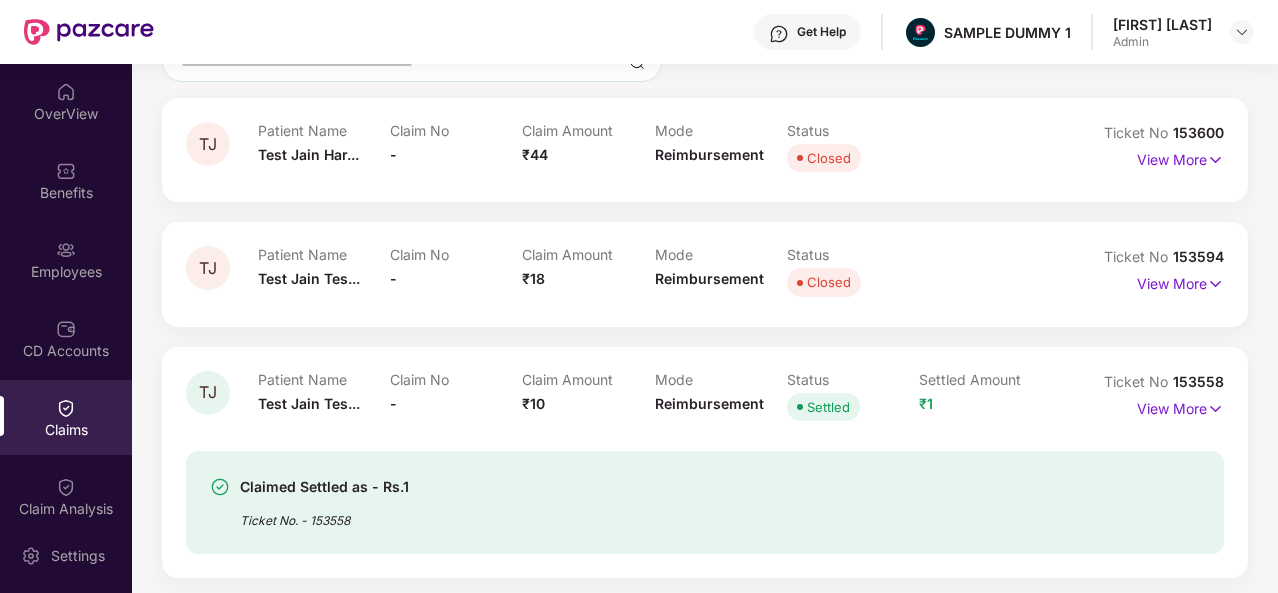 scroll, scrollTop: 193, scrollLeft: 0, axis: vertical 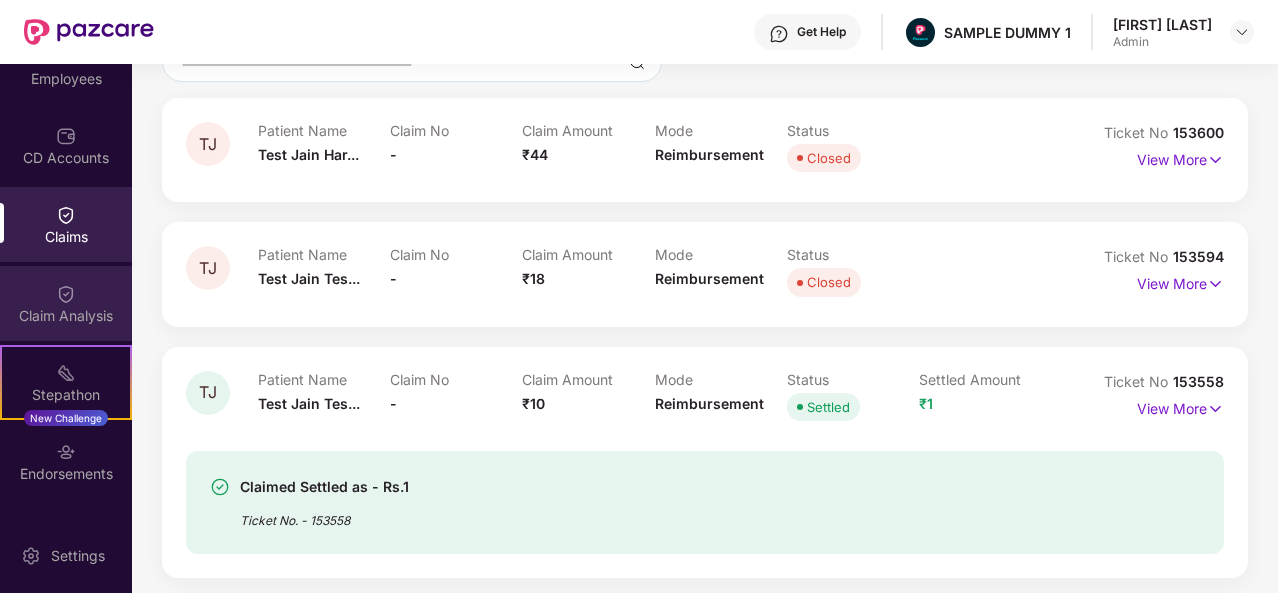 click on "Claim Analysis" at bounding box center [66, 303] 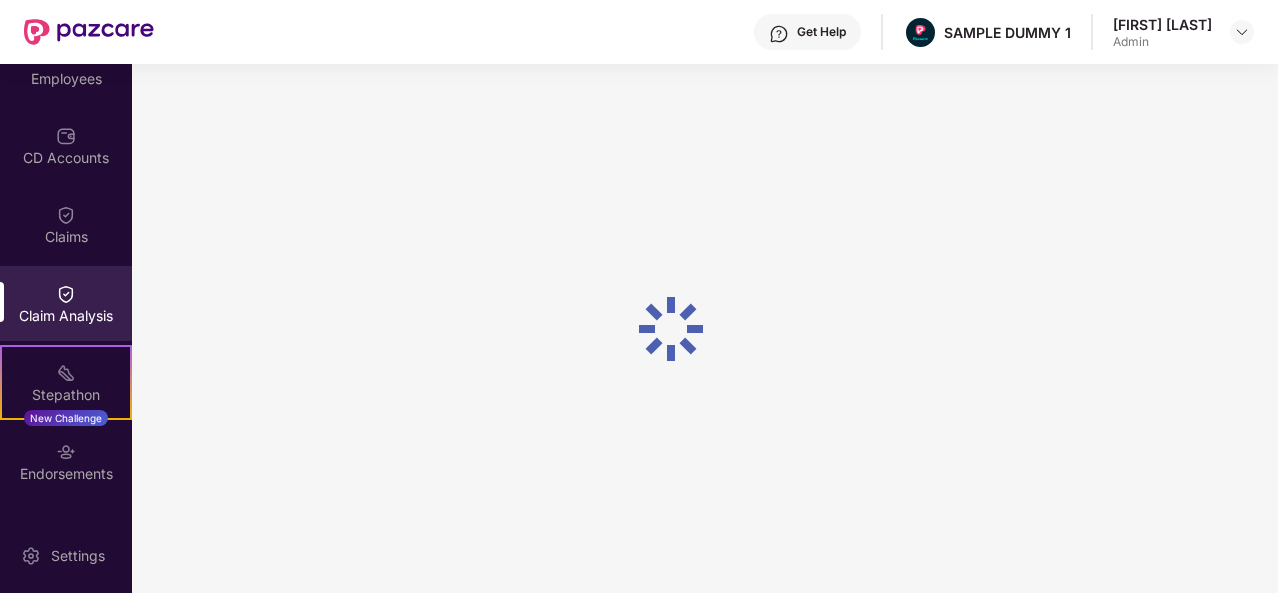 scroll, scrollTop: 0, scrollLeft: 0, axis: both 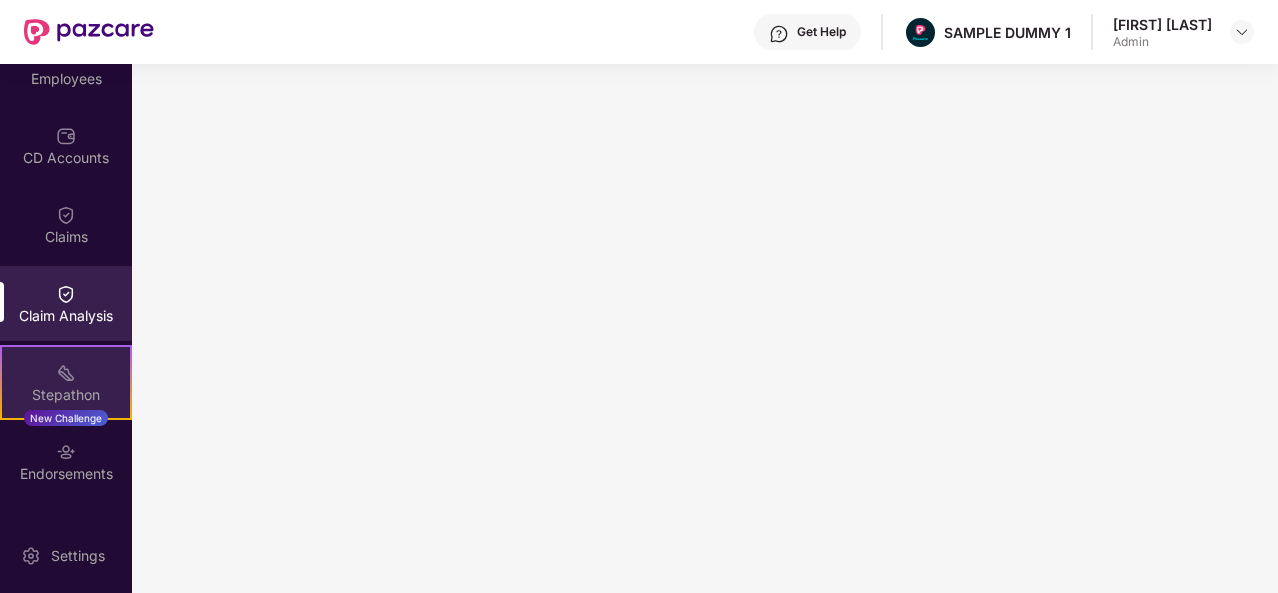 click on "Stepathon" at bounding box center [66, 395] 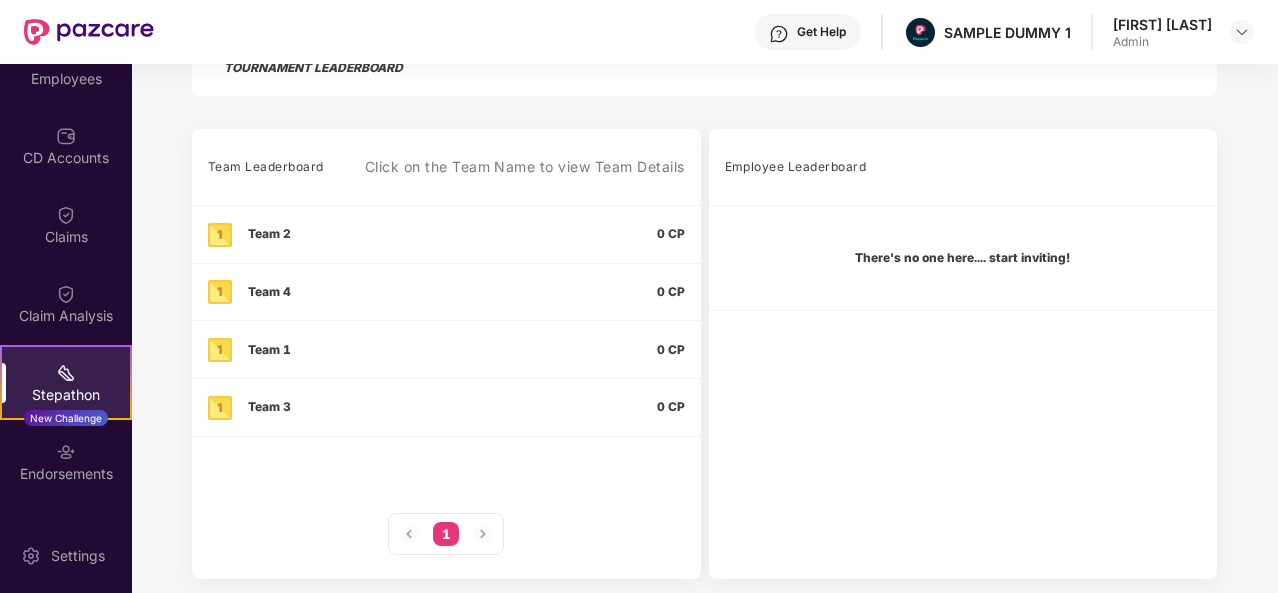 scroll, scrollTop: 557, scrollLeft: 0, axis: vertical 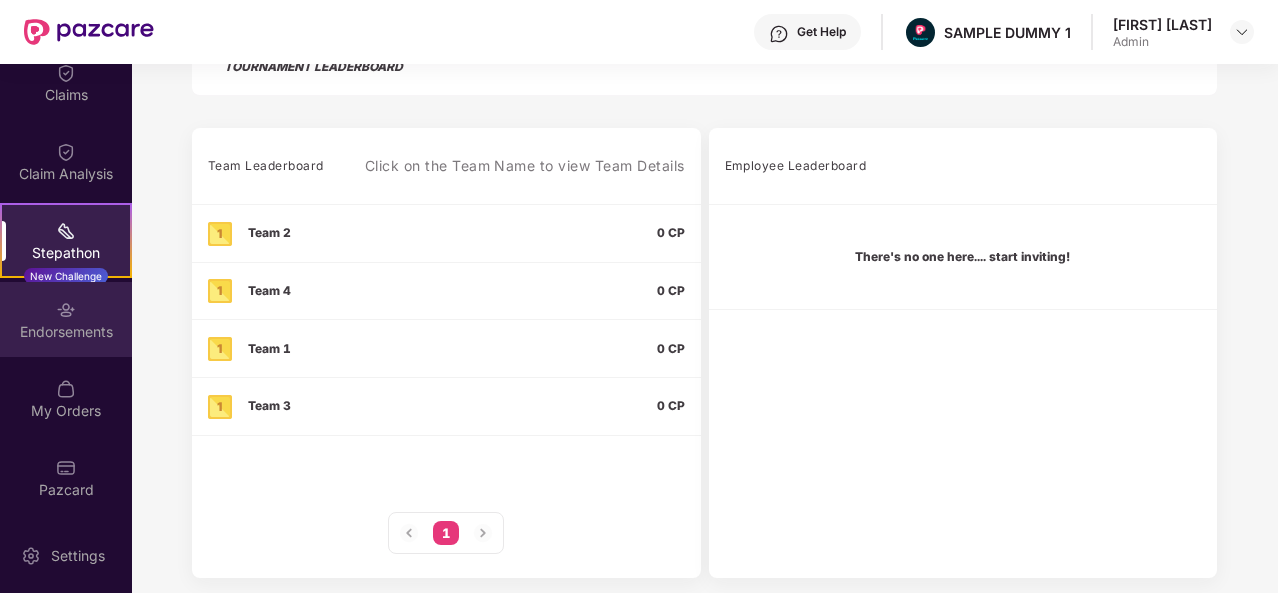 click on "Endorsements" at bounding box center (66, 332) 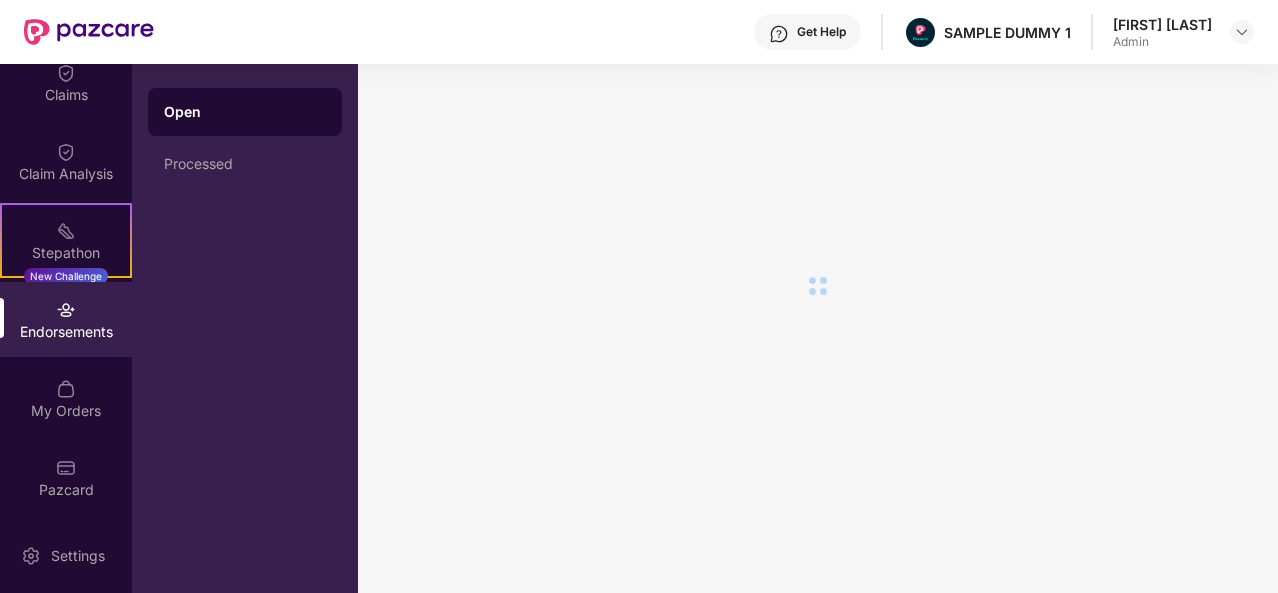 scroll, scrollTop: 0, scrollLeft: 0, axis: both 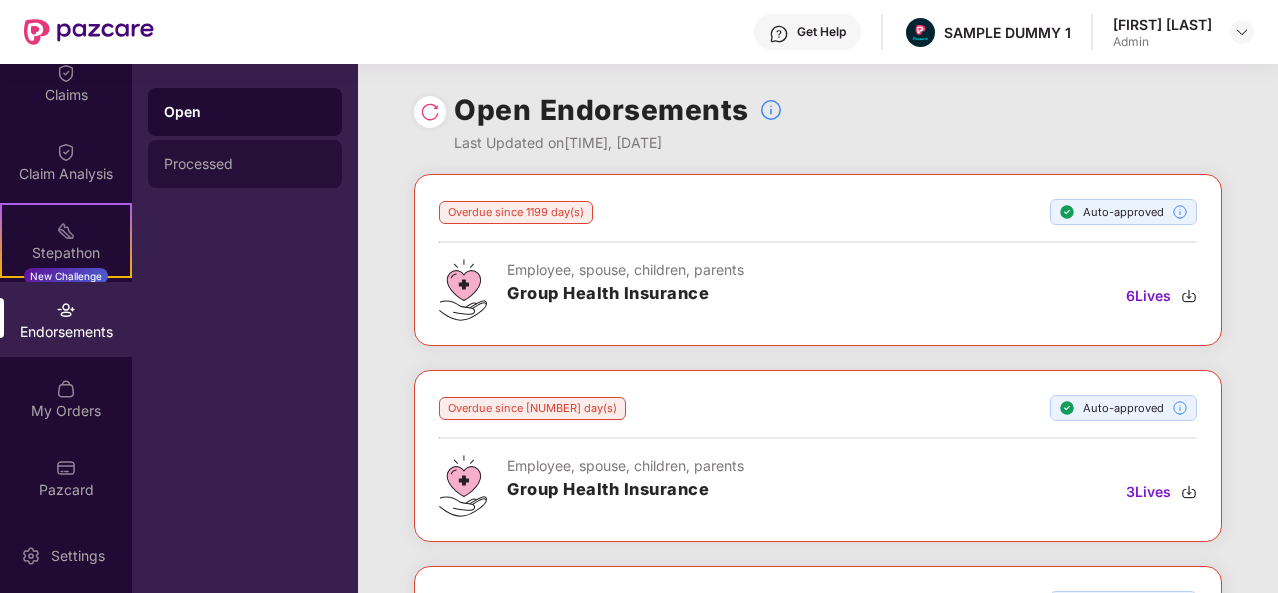 click on "Processed" at bounding box center [245, 164] 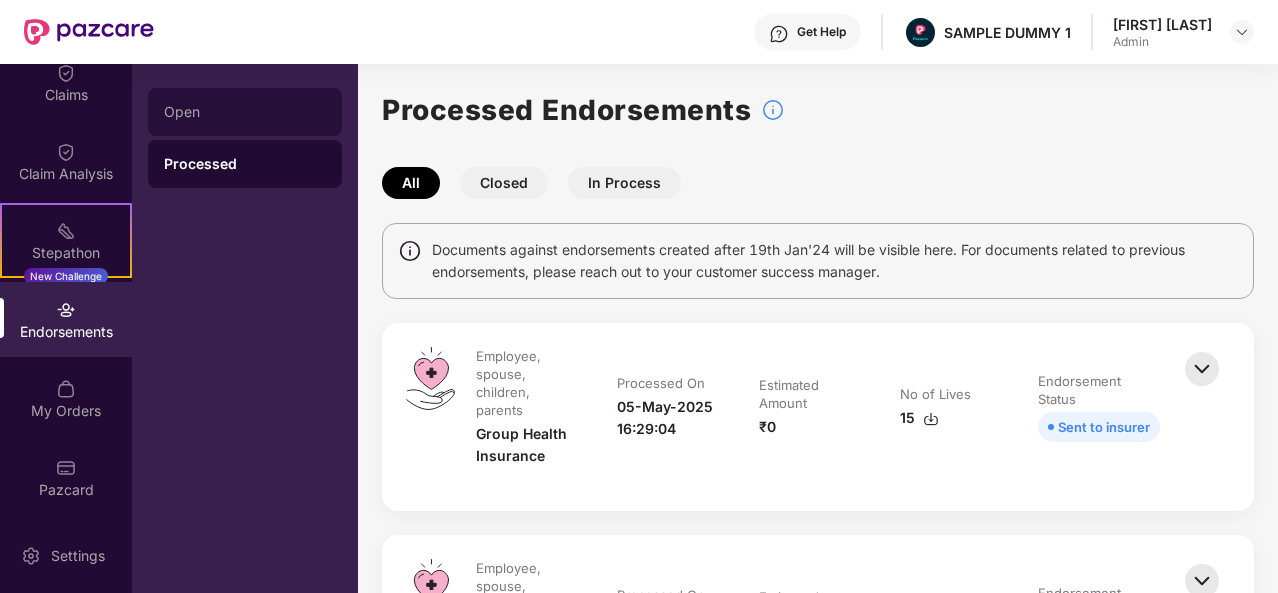 click on "Open" at bounding box center [245, 112] 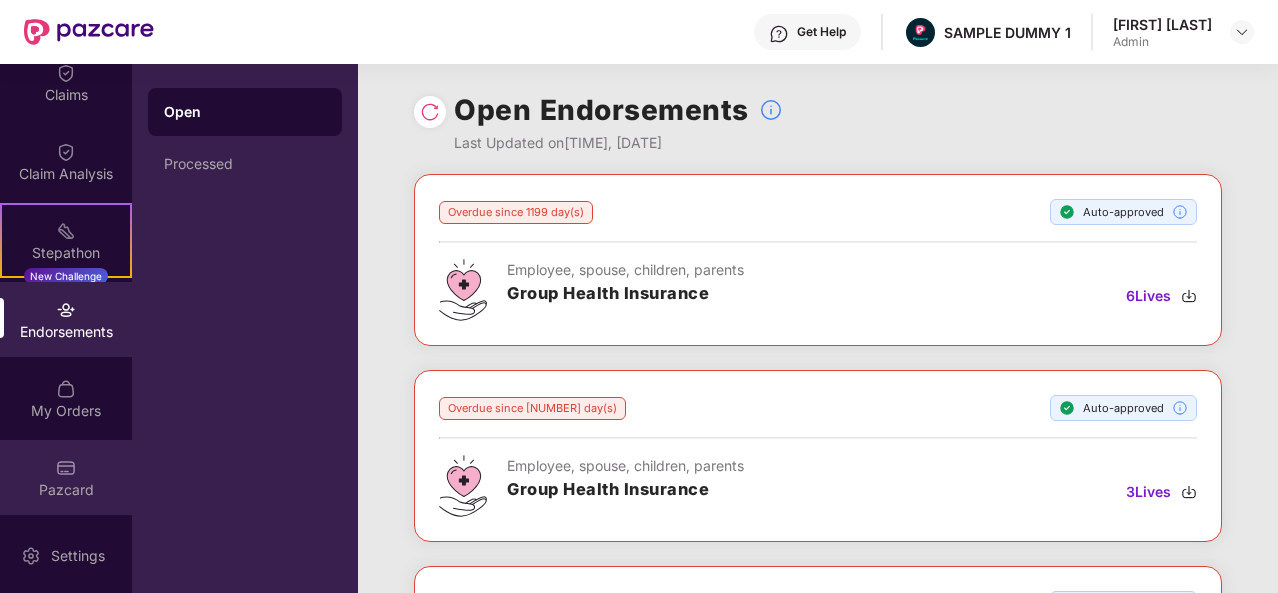 click on "Pazcard" at bounding box center [66, 490] 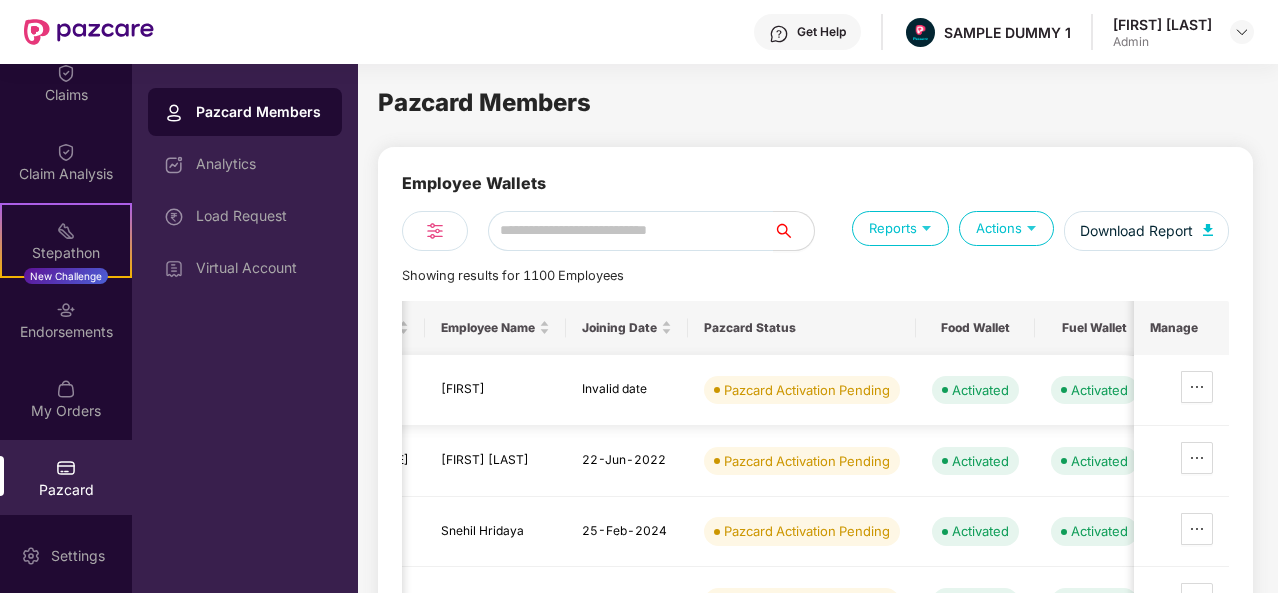 scroll, scrollTop: 0, scrollLeft: 0, axis: both 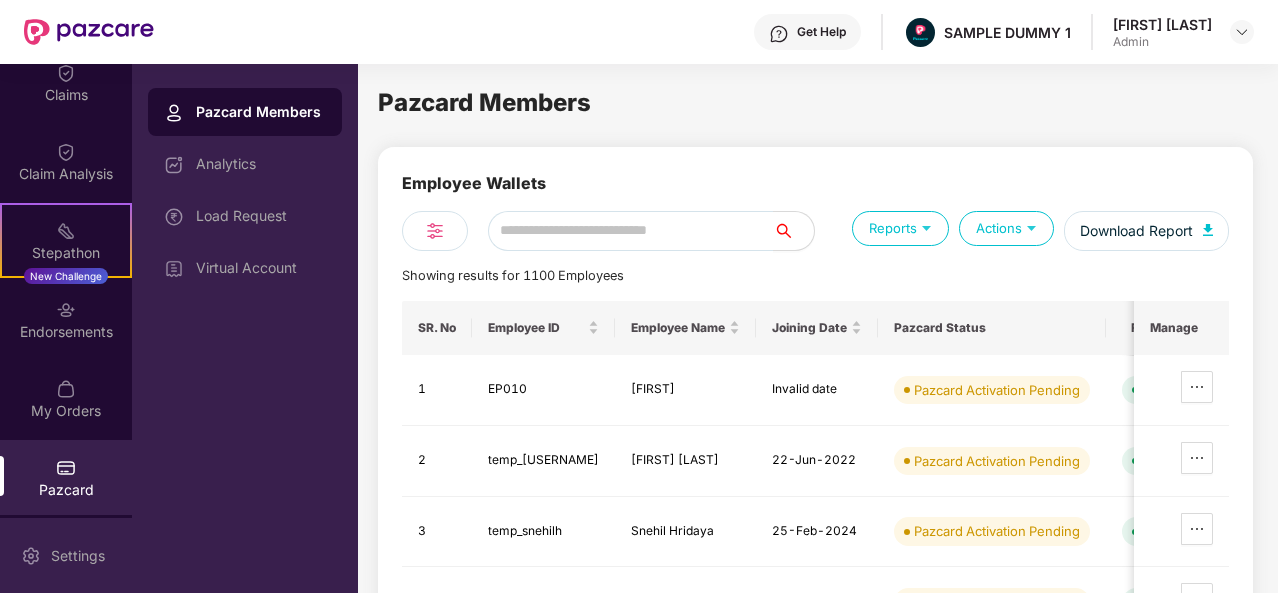 click on "Settings" at bounding box center [66, 555] 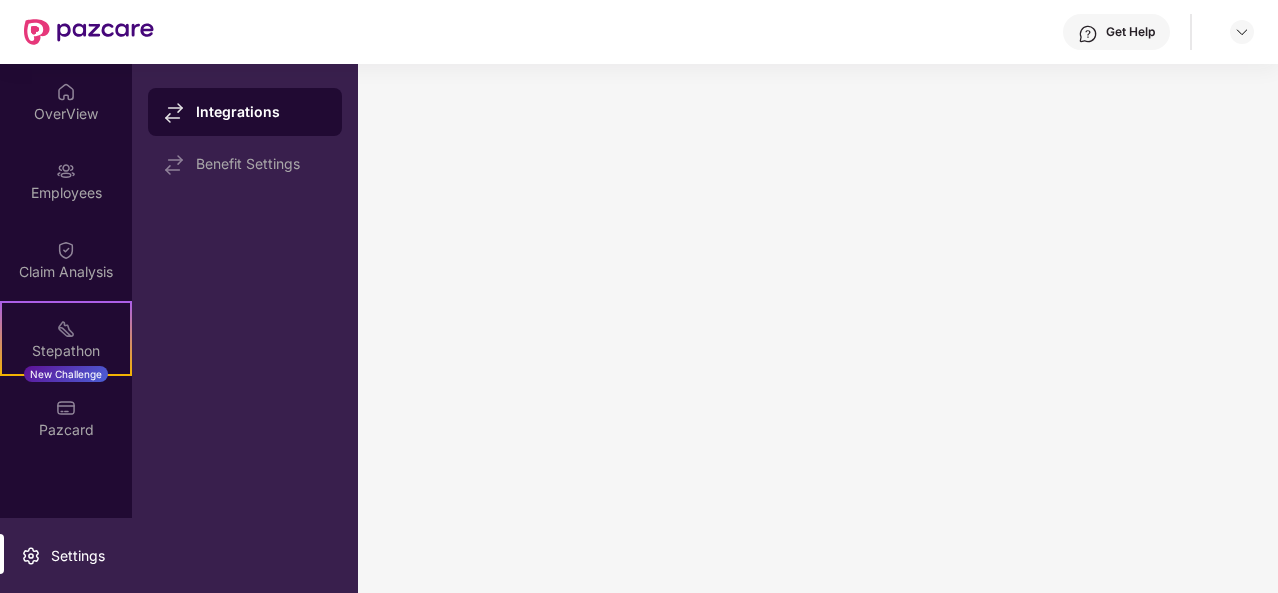 scroll, scrollTop: 0, scrollLeft: 0, axis: both 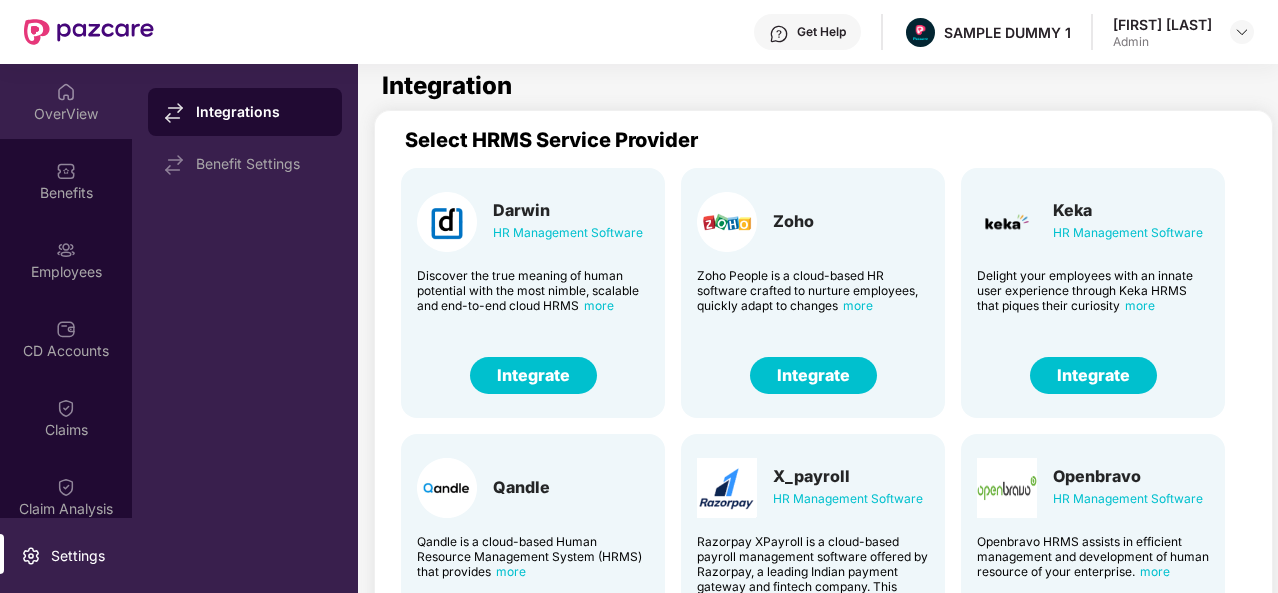 click on "OverView" at bounding box center (66, 101) 